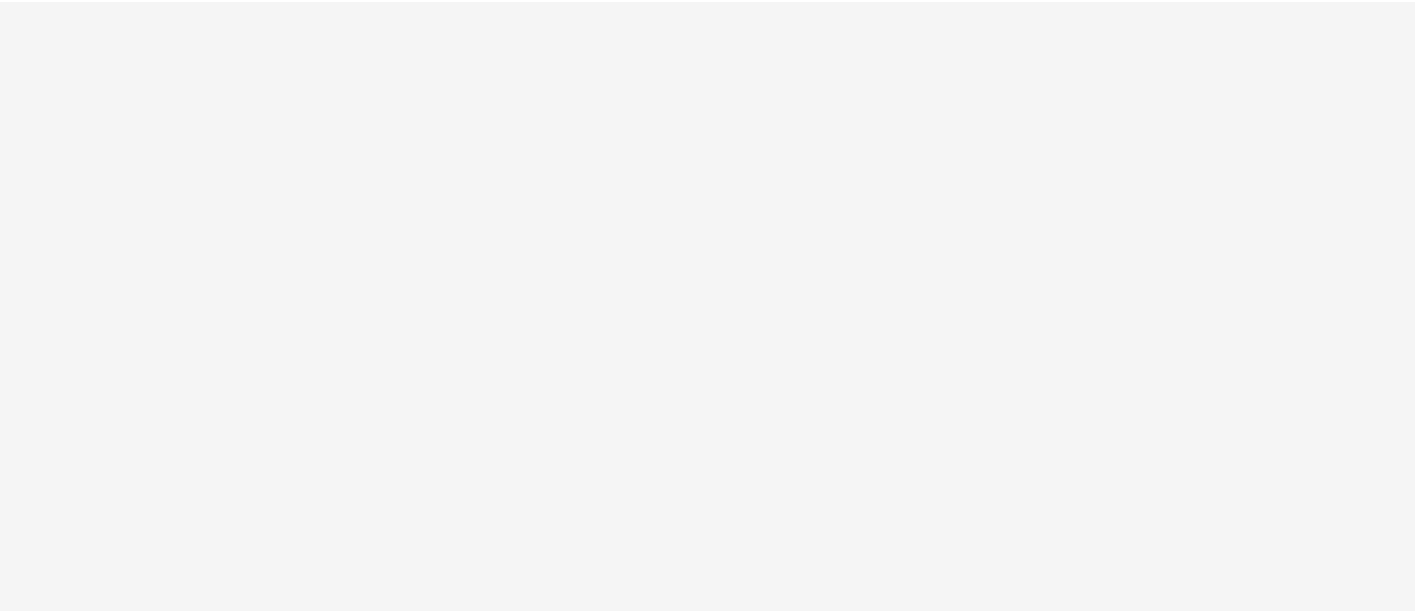 scroll, scrollTop: 0, scrollLeft: 0, axis: both 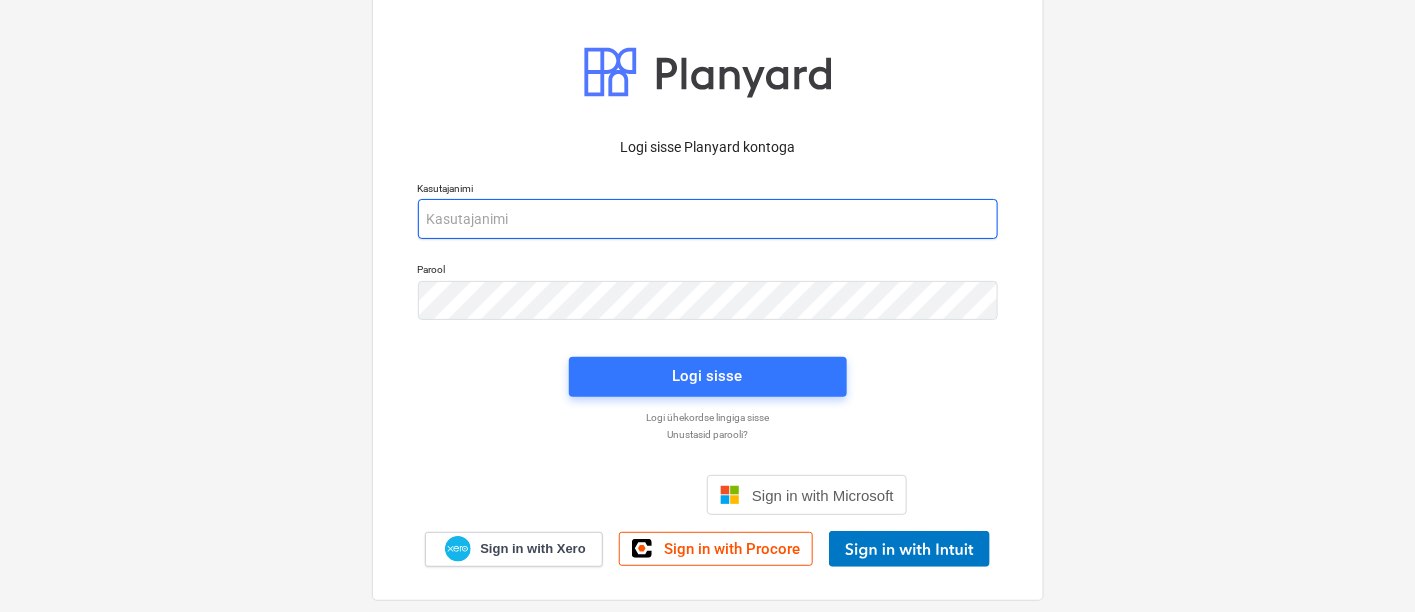 click at bounding box center (708, 219) 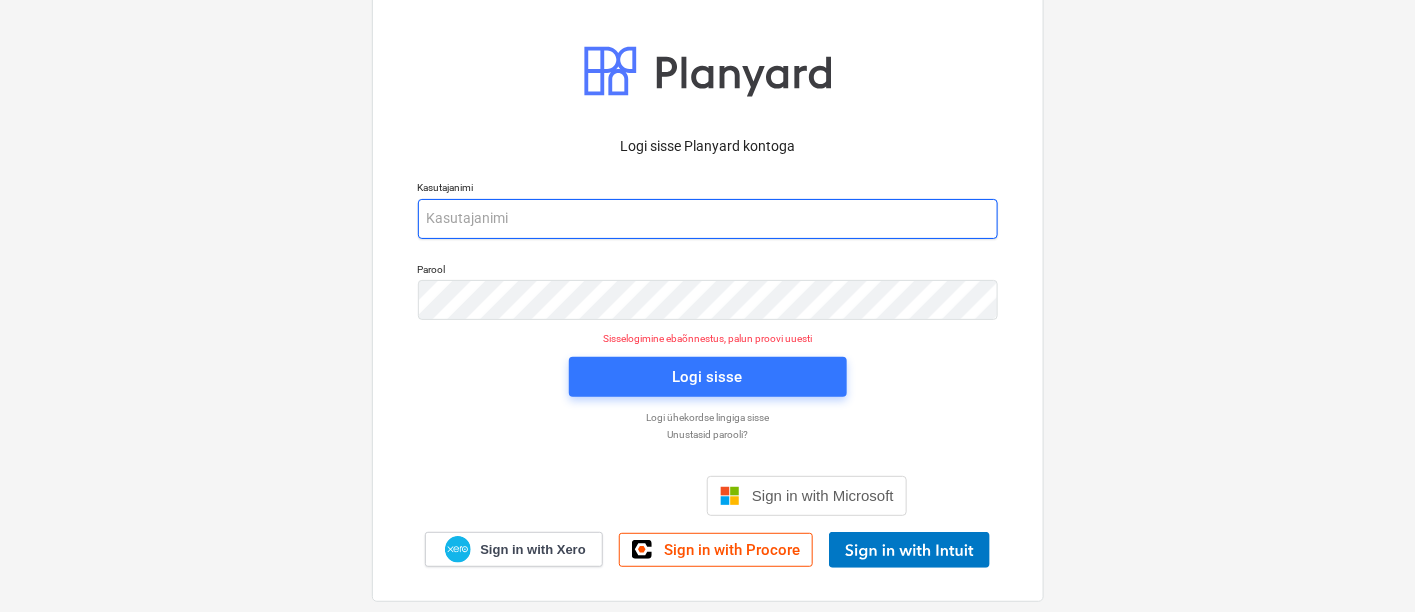 type on "[EMAIL_ADDRESS][MEDICAL_DATA][DOMAIN_NAME]" 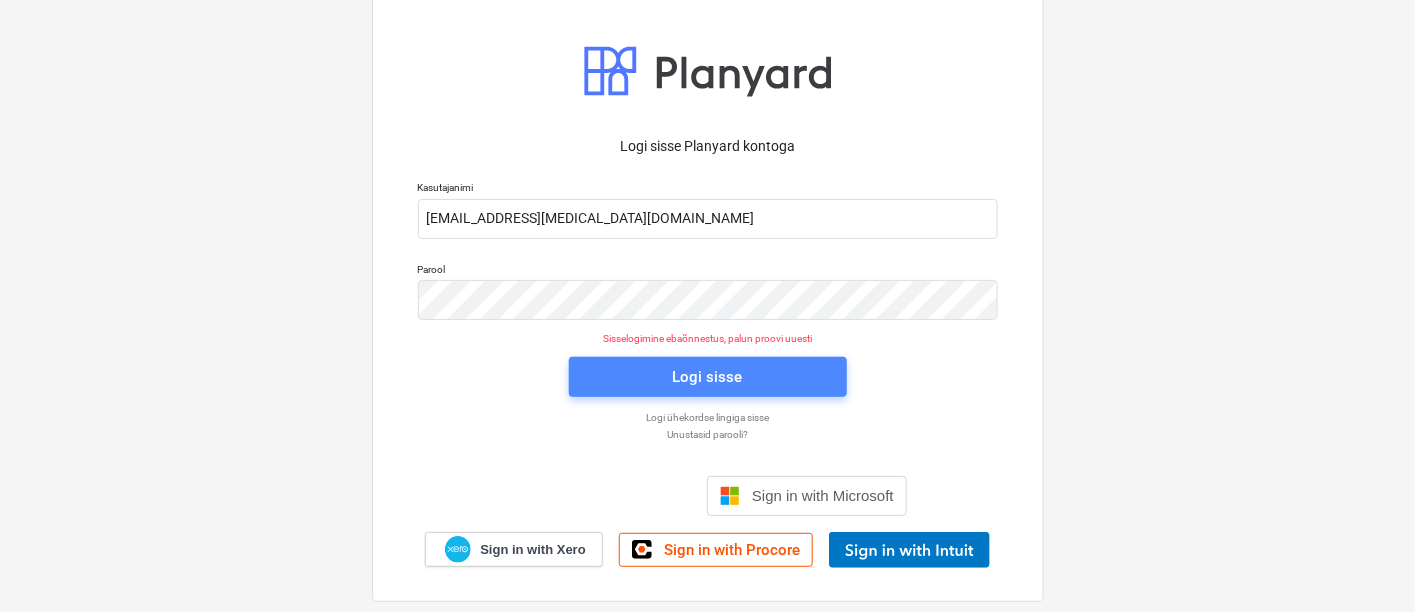 click on "Logi sisse" at bounding box center [708, 377] 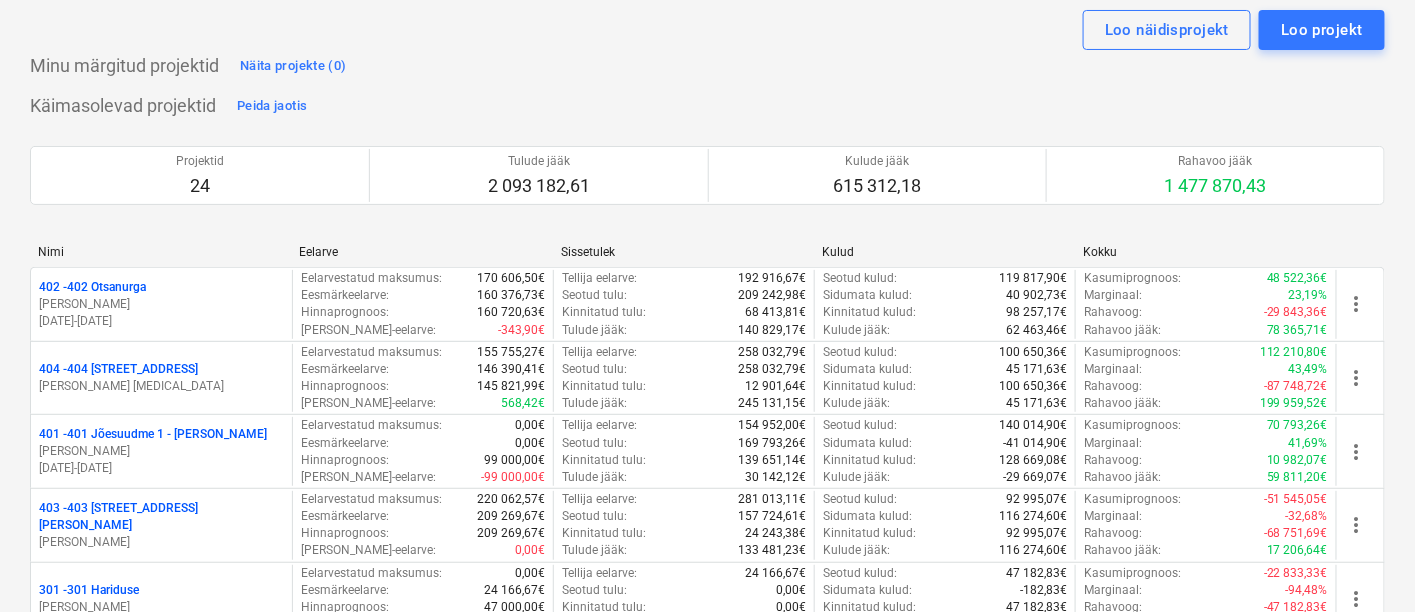 scroll, scrollTop: 0, scrollLeft: 0, axis: both 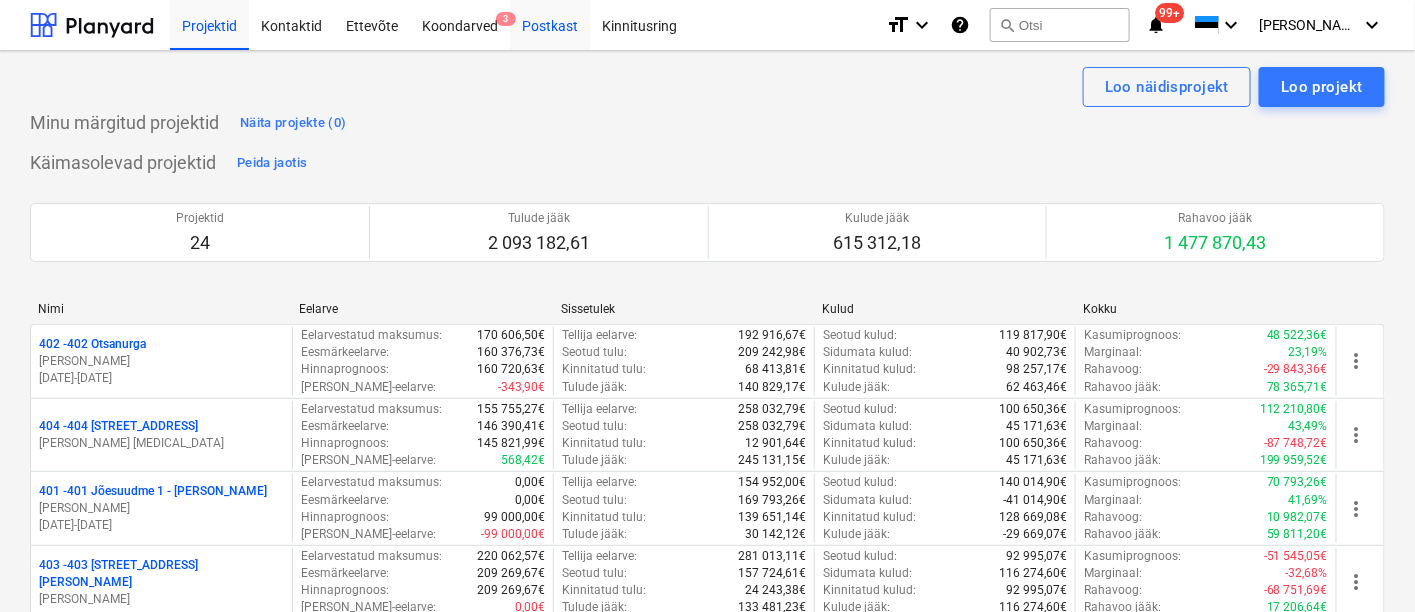 click on "Postkast" at bounding box center [550, 24] 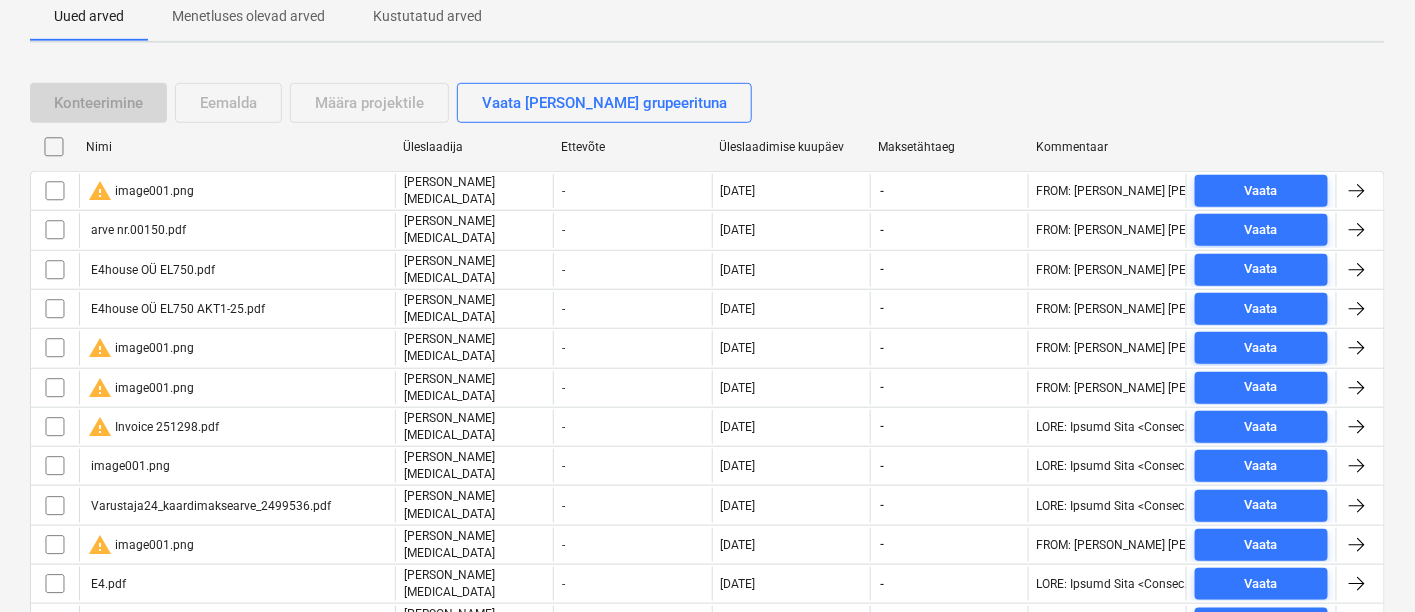 scroll, scrollTop: 238, scrollLeft: 0, axis: vertical 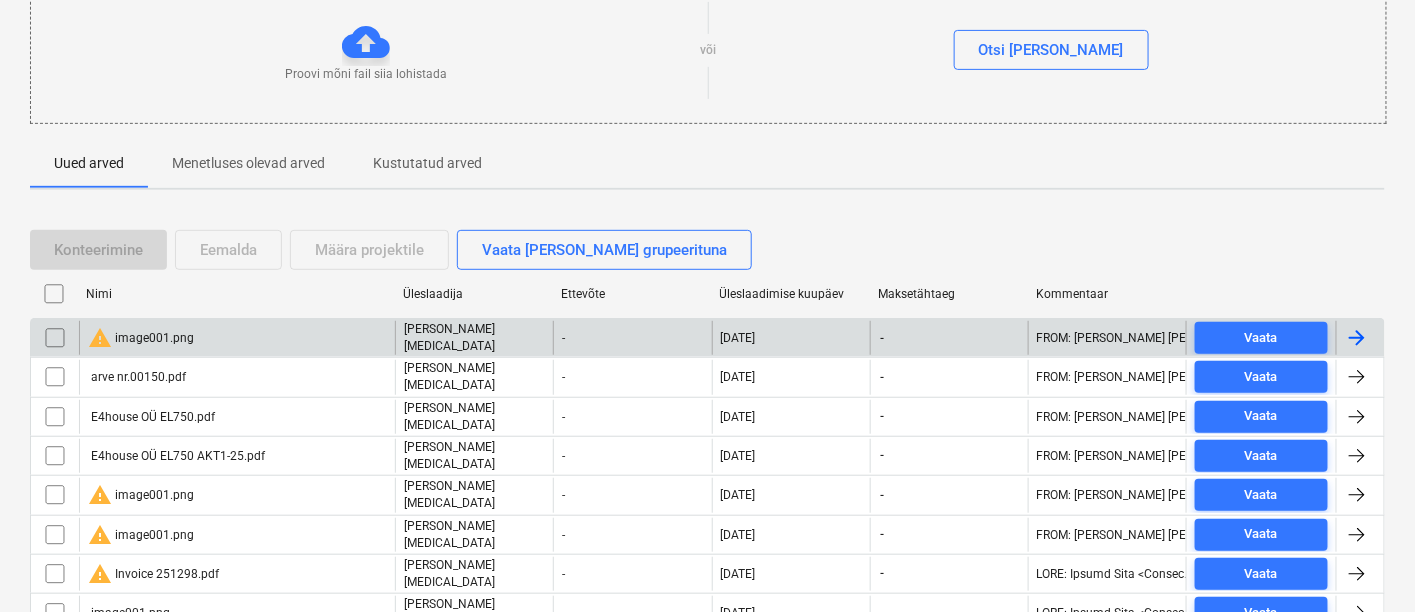 click on "warning   image001.png" at bounding box center (237, 338) 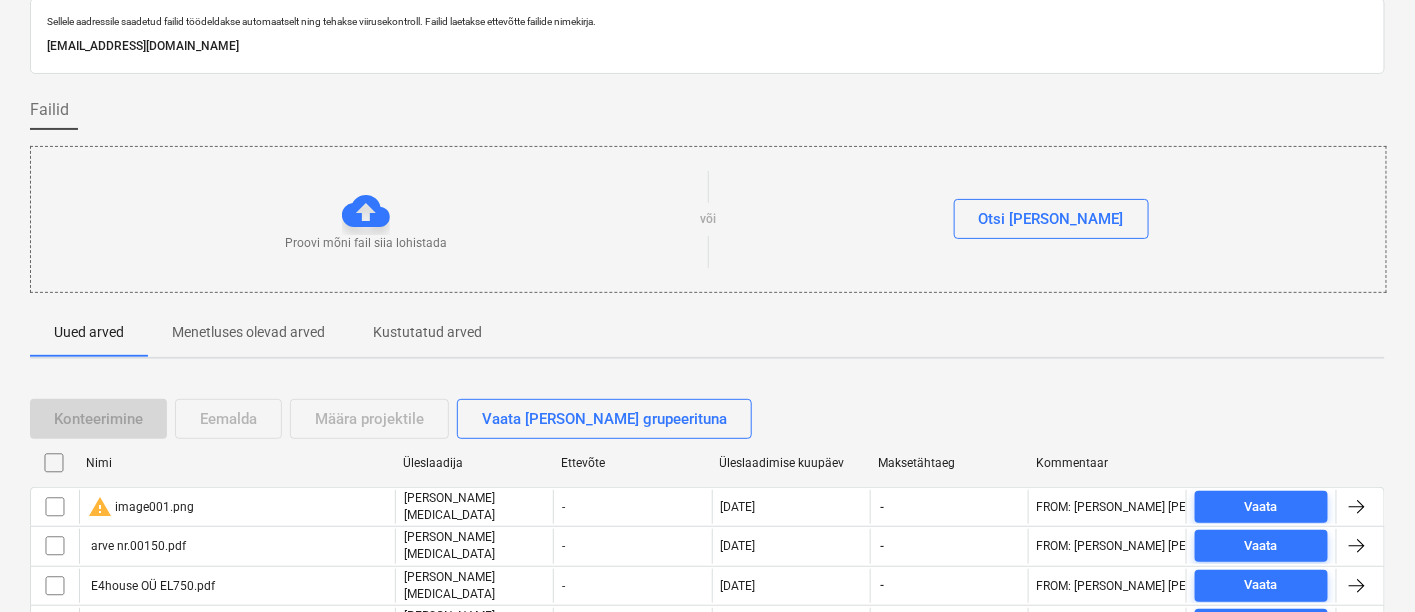 scroll, scrollTop: 238, scrollLeft: 0, axis: vertical 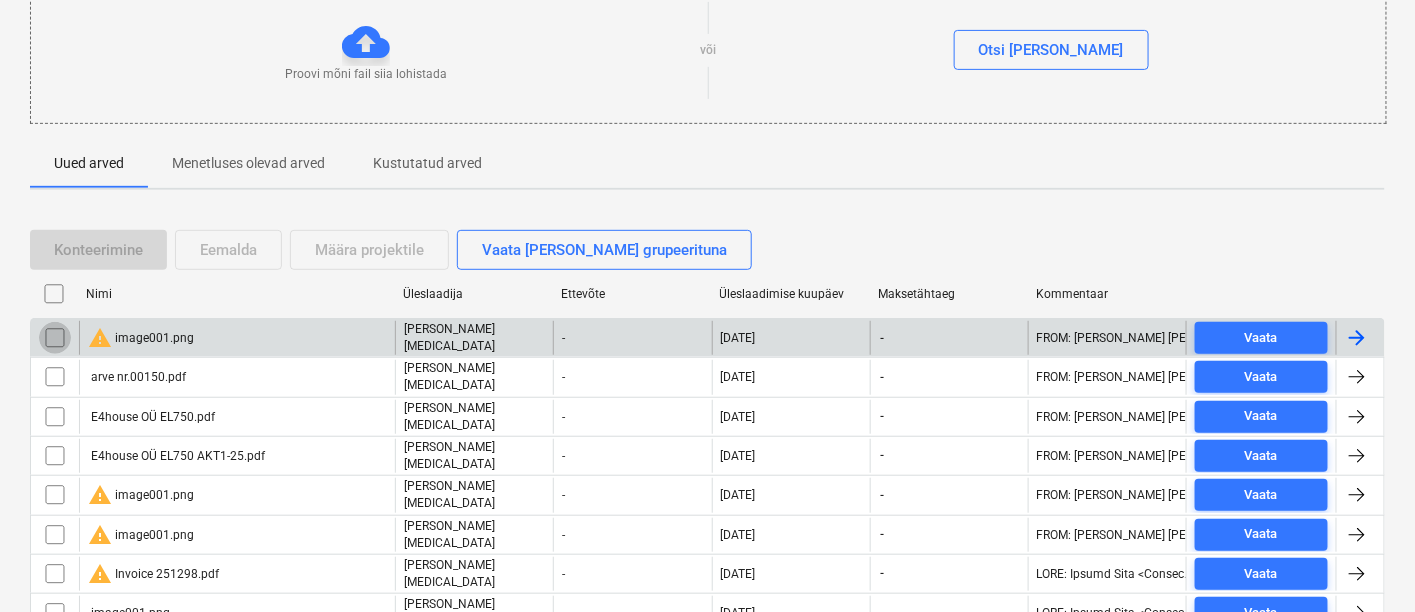 click at bounding box center [55, 338] 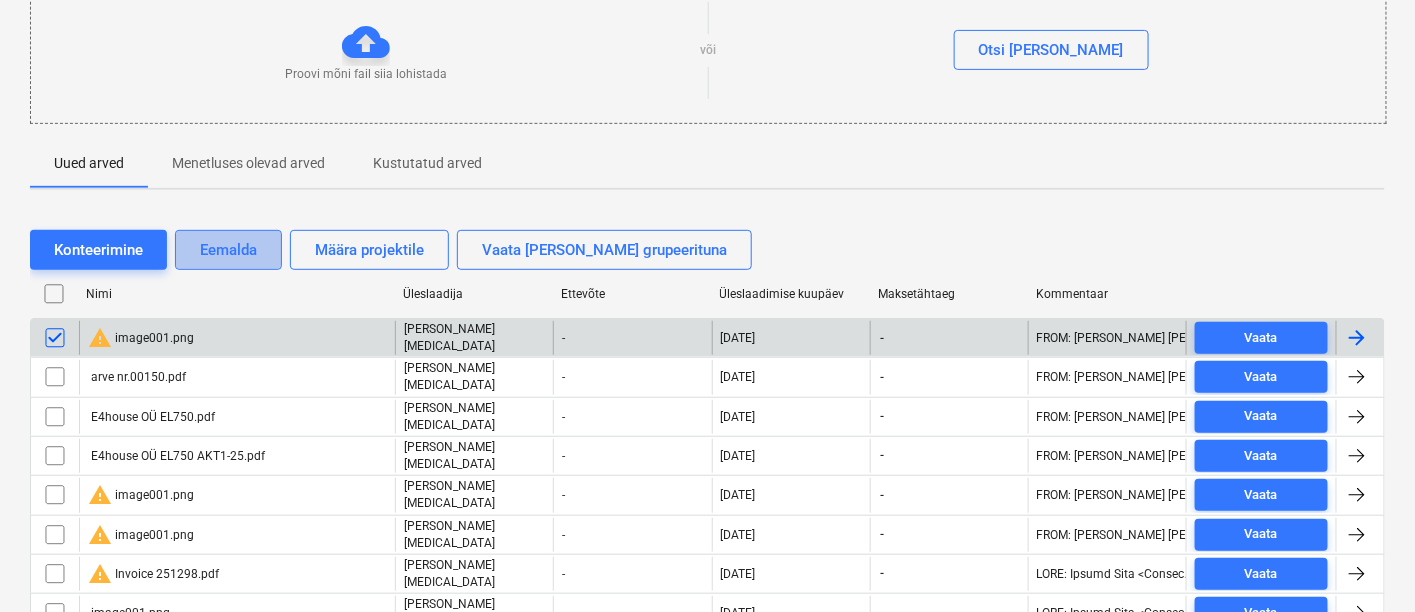 click on "Eemalda" at bounding box center (228, 250) 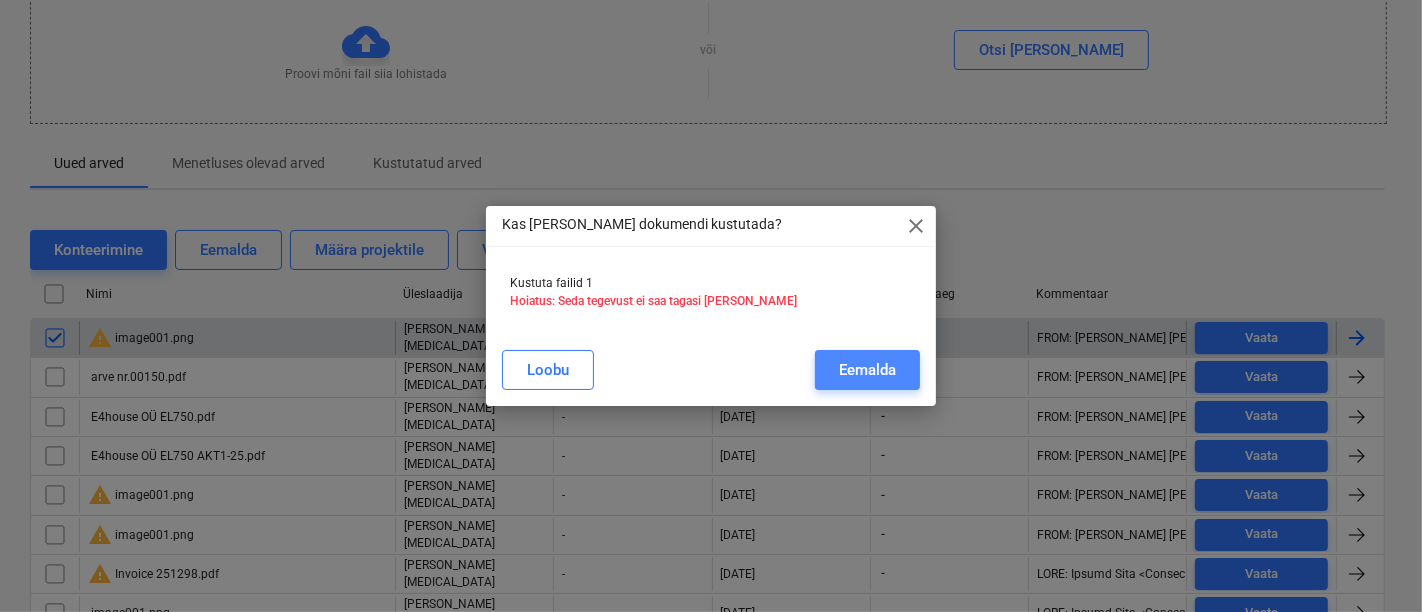 click on "Eemalda" at bounding box center [867, 370] 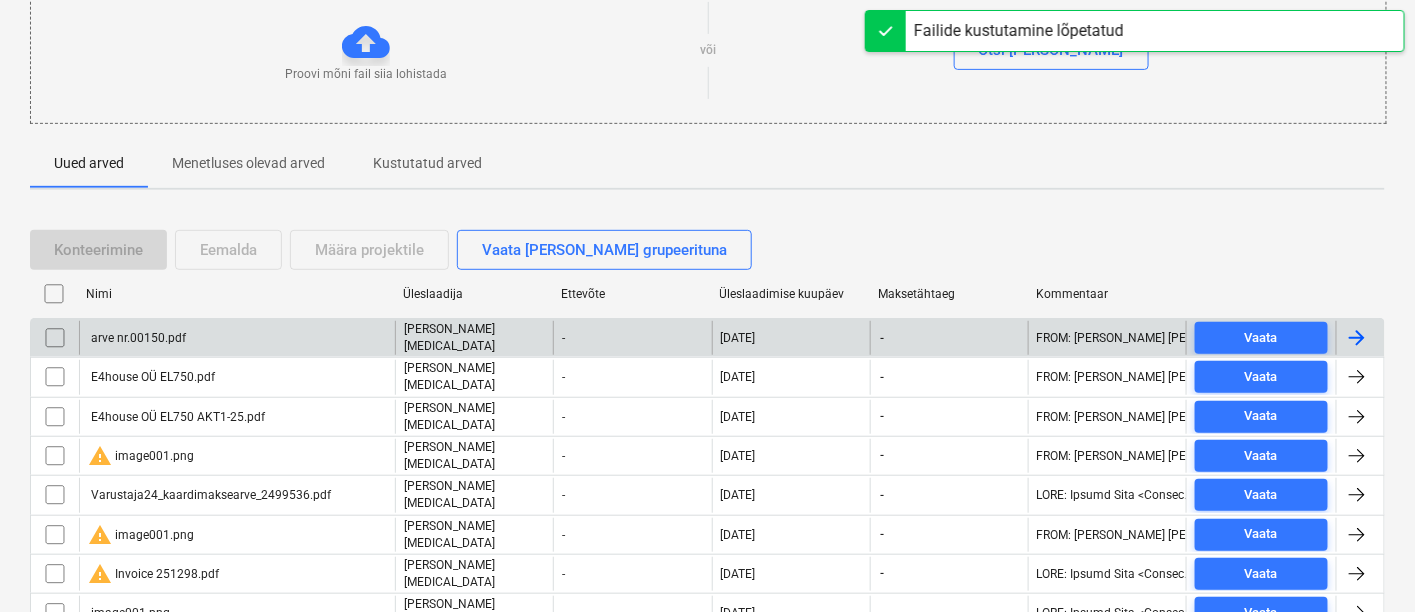 click on "arve nr.00150.pdf" at bounding box center (137, 338) 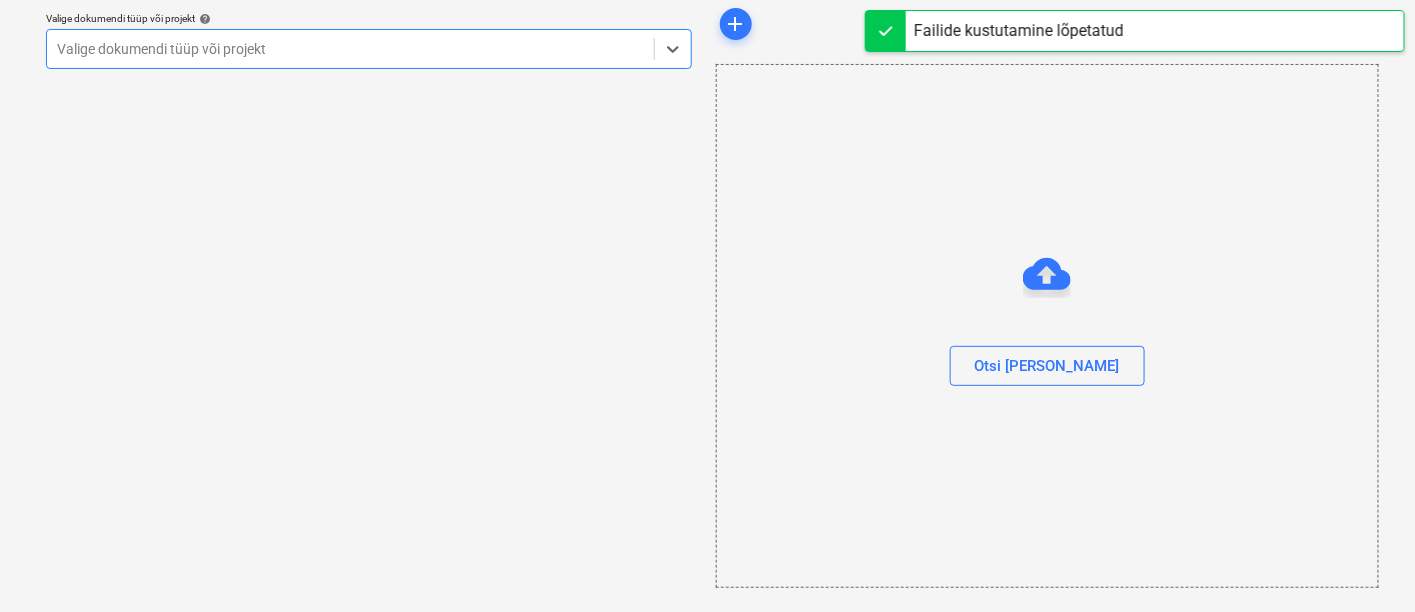 scroll, scrollTop: 69, scrollLeft: 0, axis: vertical 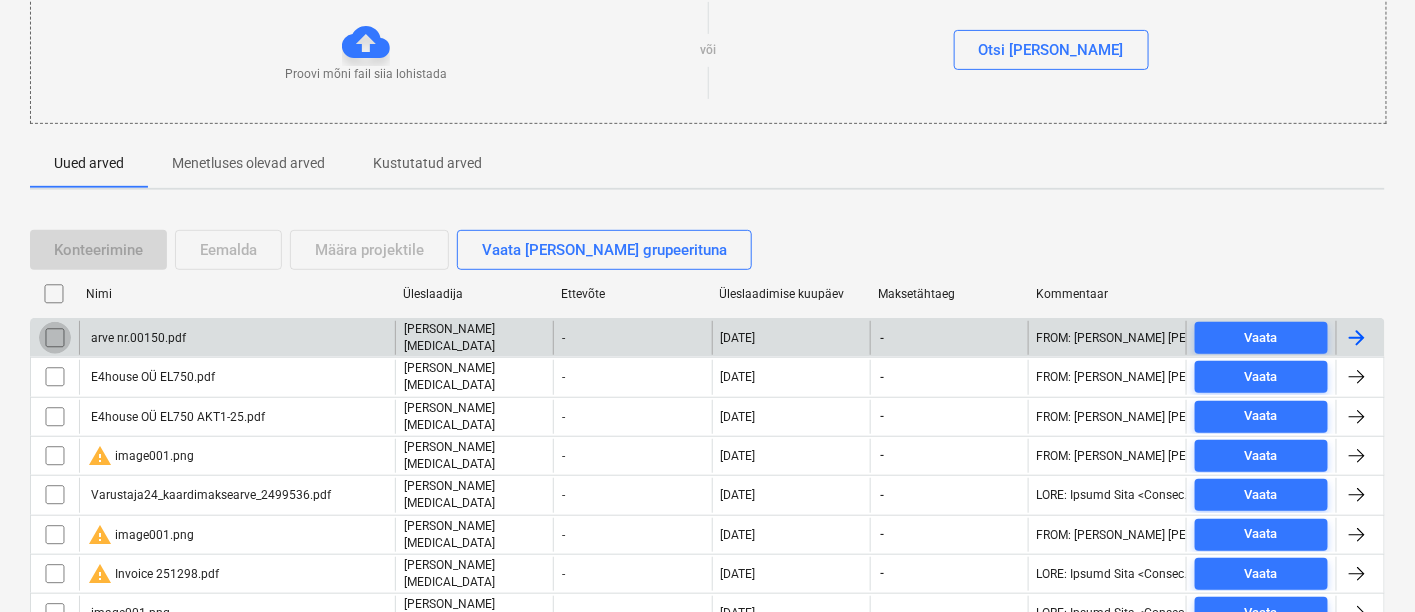 click at bounding box center (55, 338) 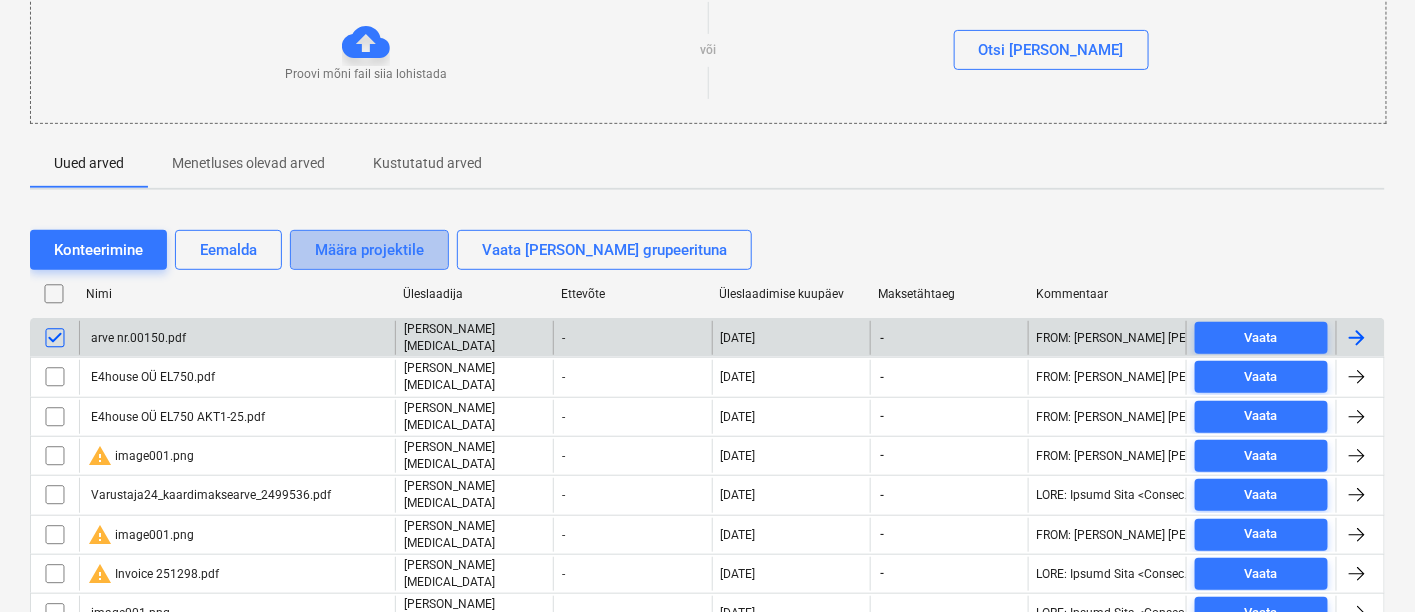 click on "Määra projektile" at bounding box center (369, 250) 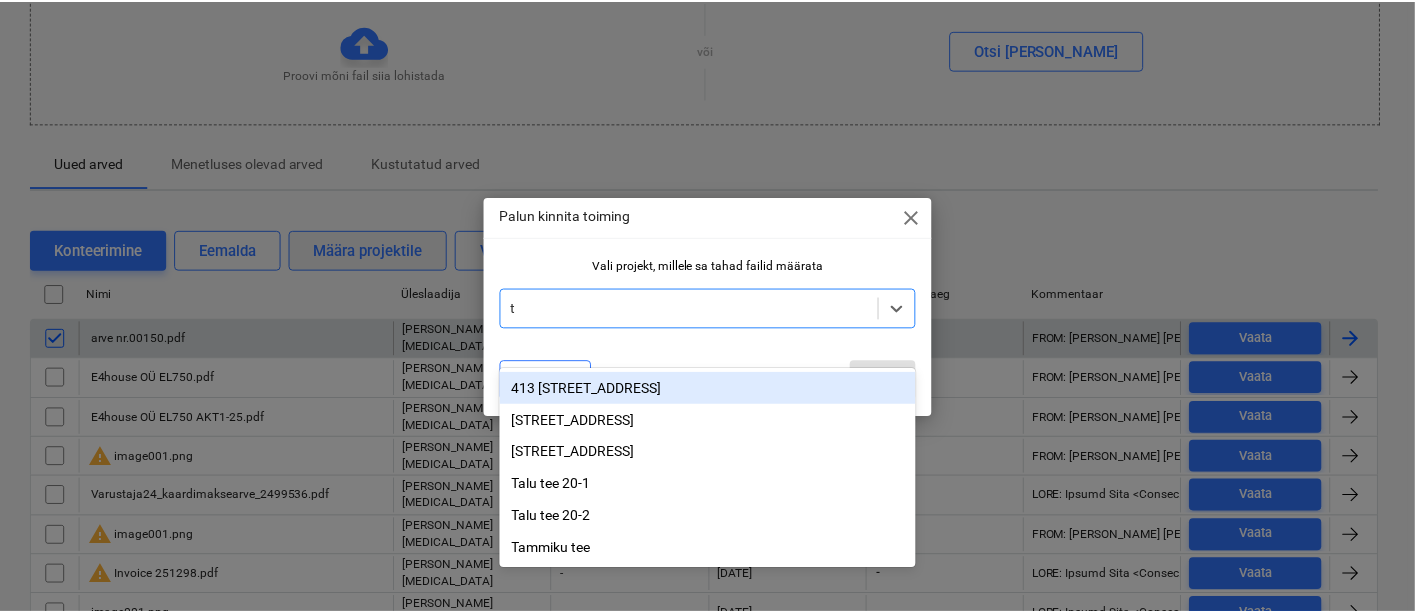scroll, scrollTop: 270, scrollLeft: 0, axis: vertical 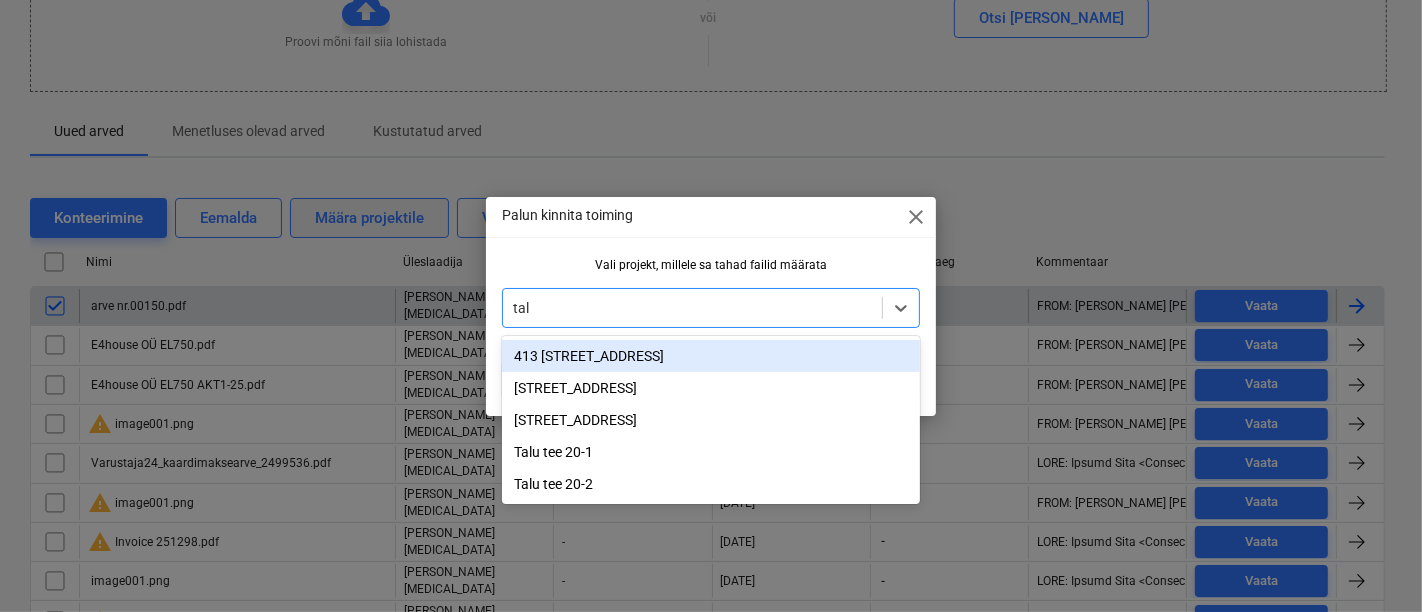 type on "talu" 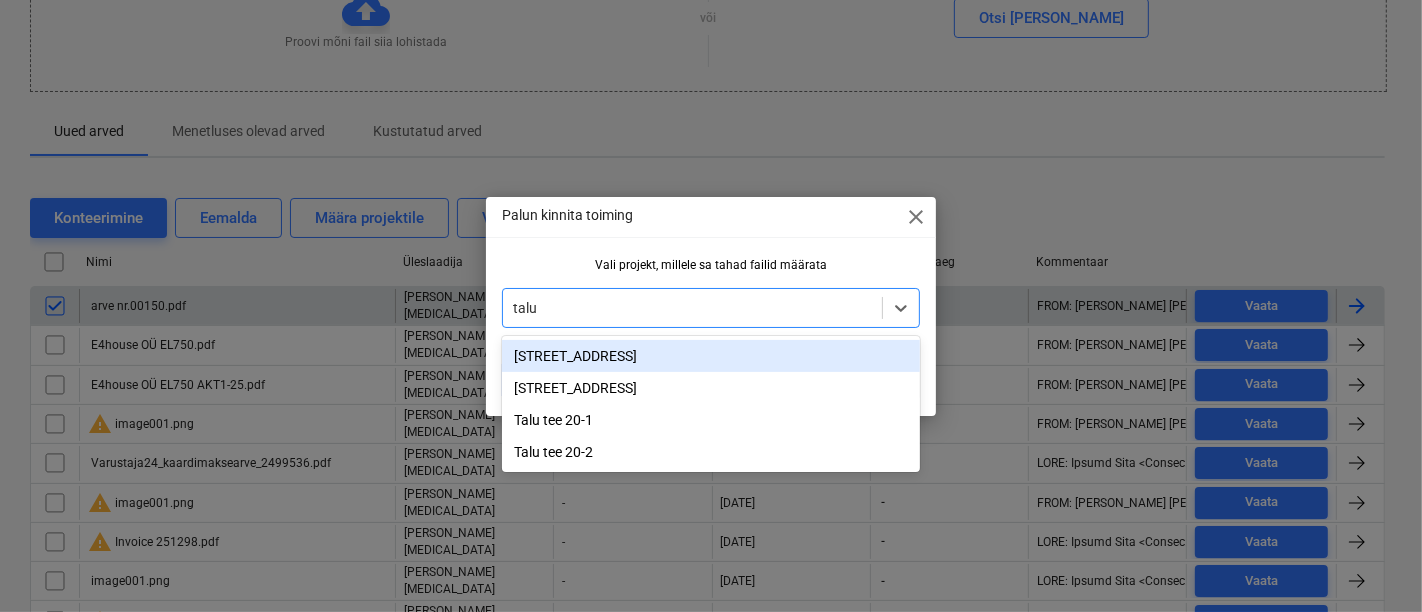 click on "[STREET_ADDRESS]" at bounding box center [711, 356] 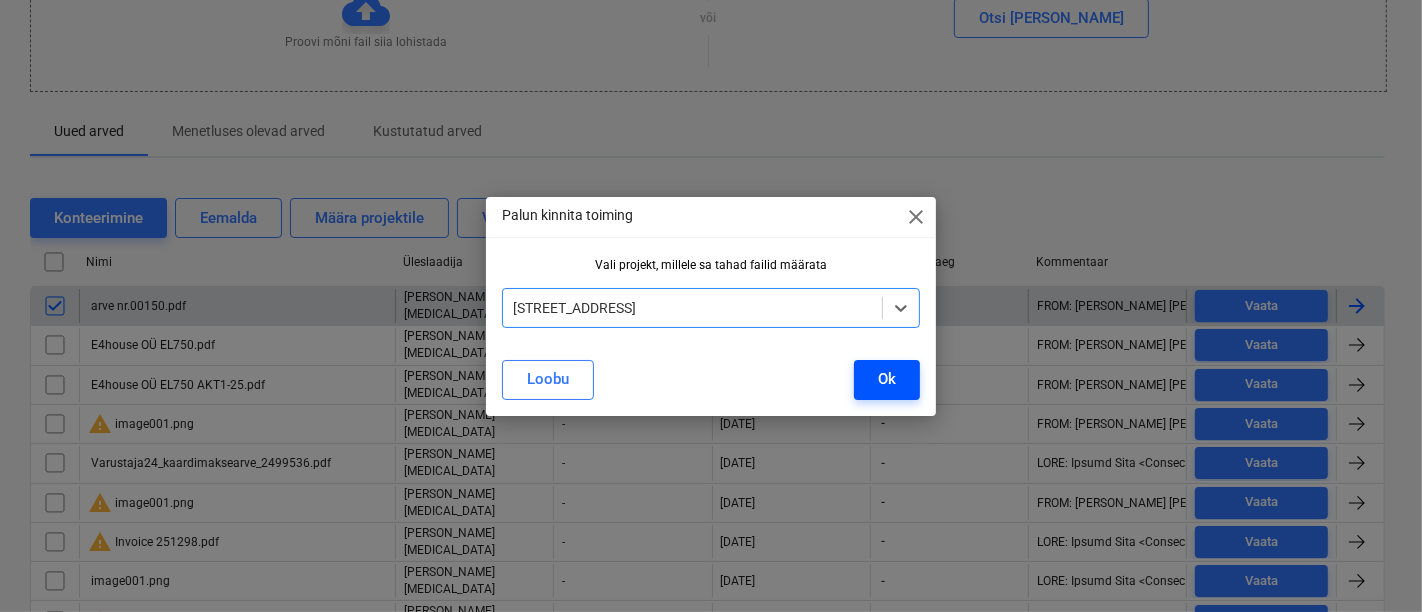 click on "Ok" at bounding box center (887, 379) 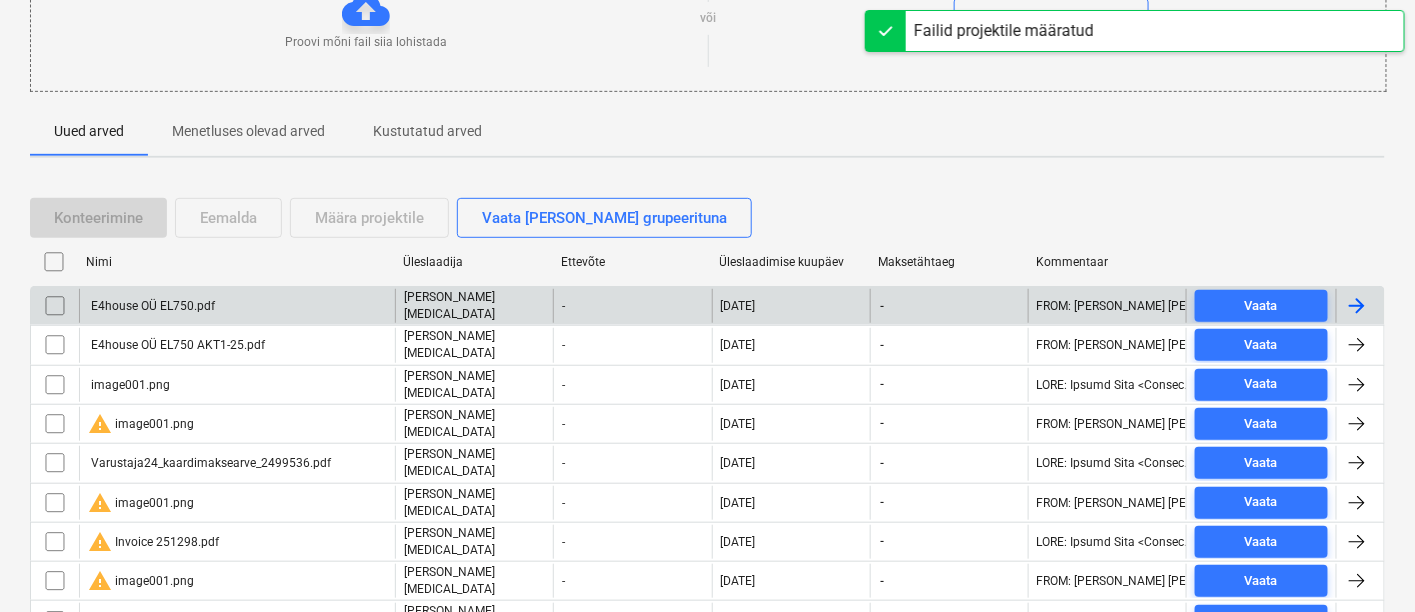 click on "E4house OÜ EL750.pdf" at bounding box center (151, 306) 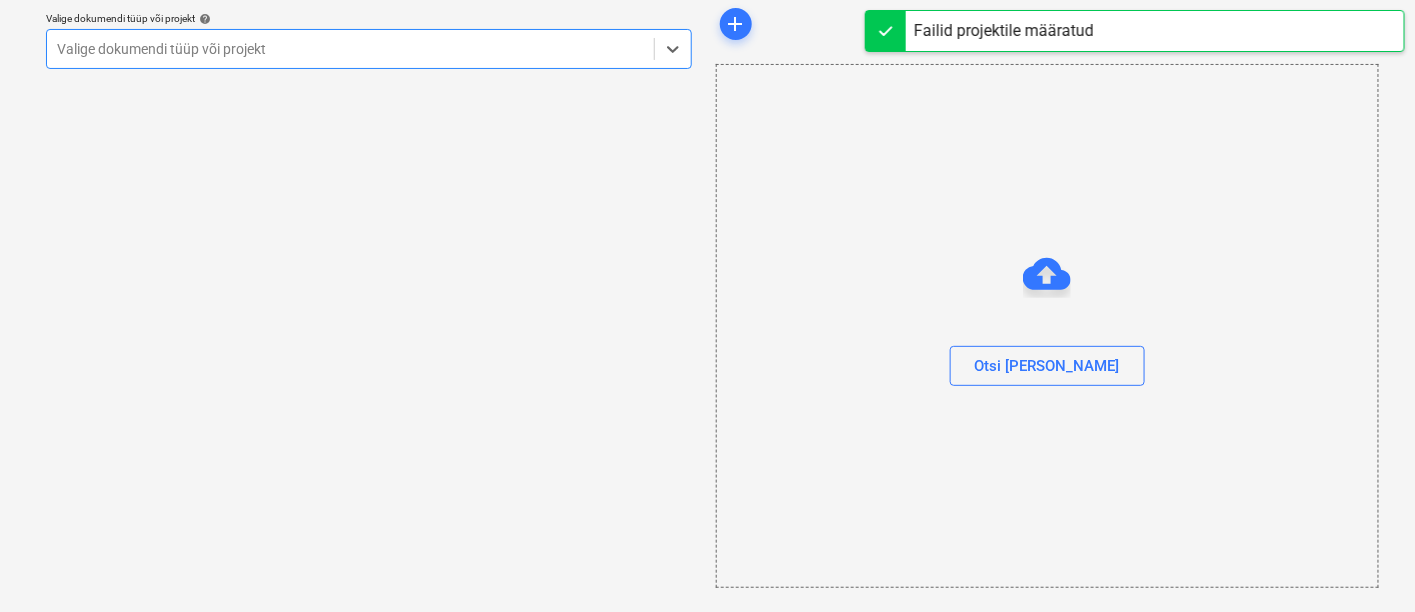 scroll, scrollTop: 69, scrollLeft: 0, axis: vertical 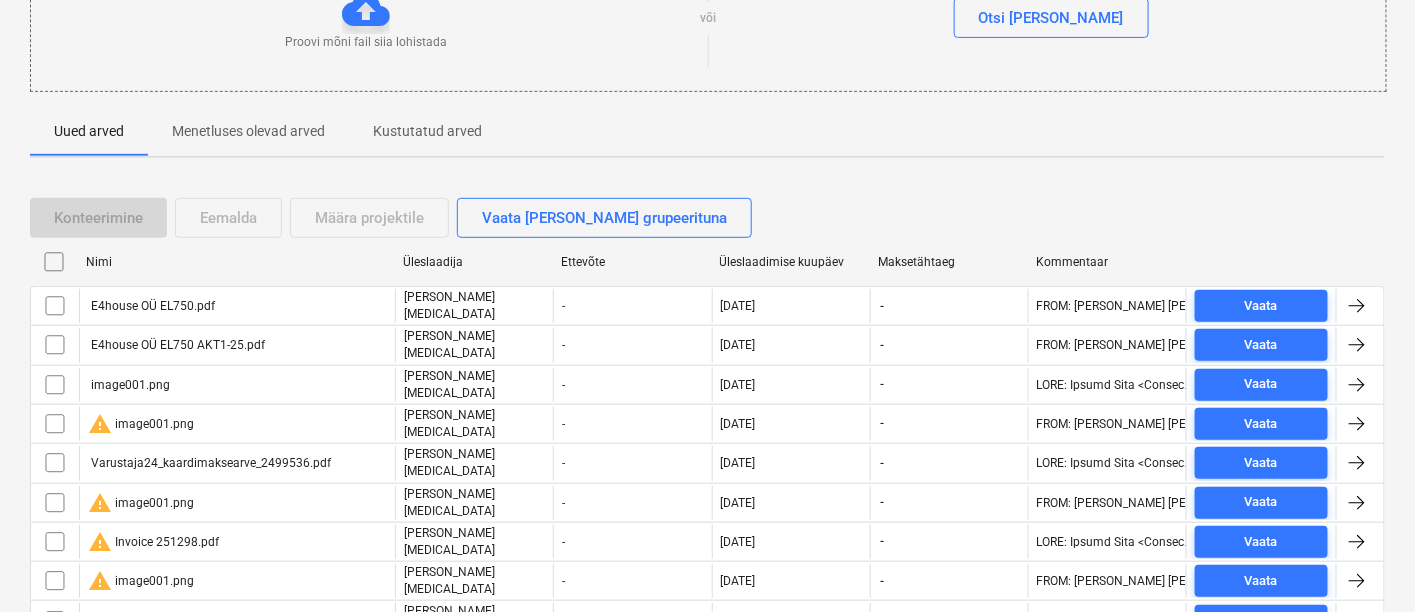 click on "E4house OÜ EL750 AKT1-25.pdf" at bounding box center [176, 345] 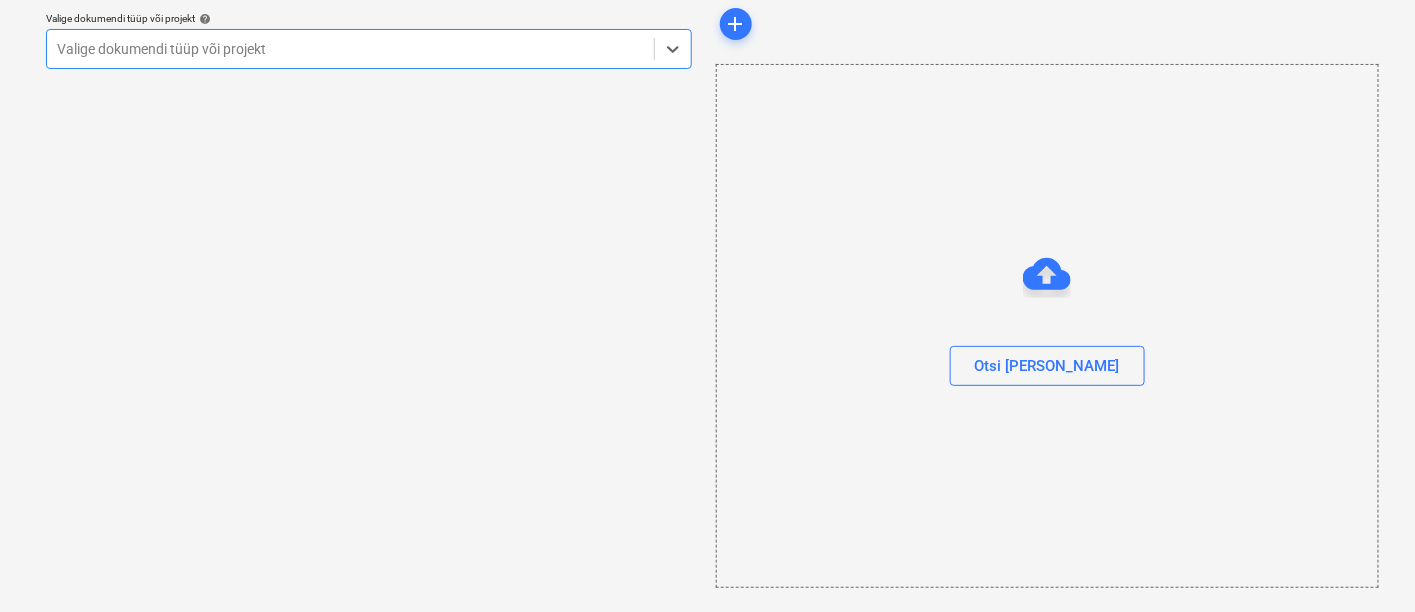 scroll, scrollTop: 69, scrollLeft: 0, axis: vertical 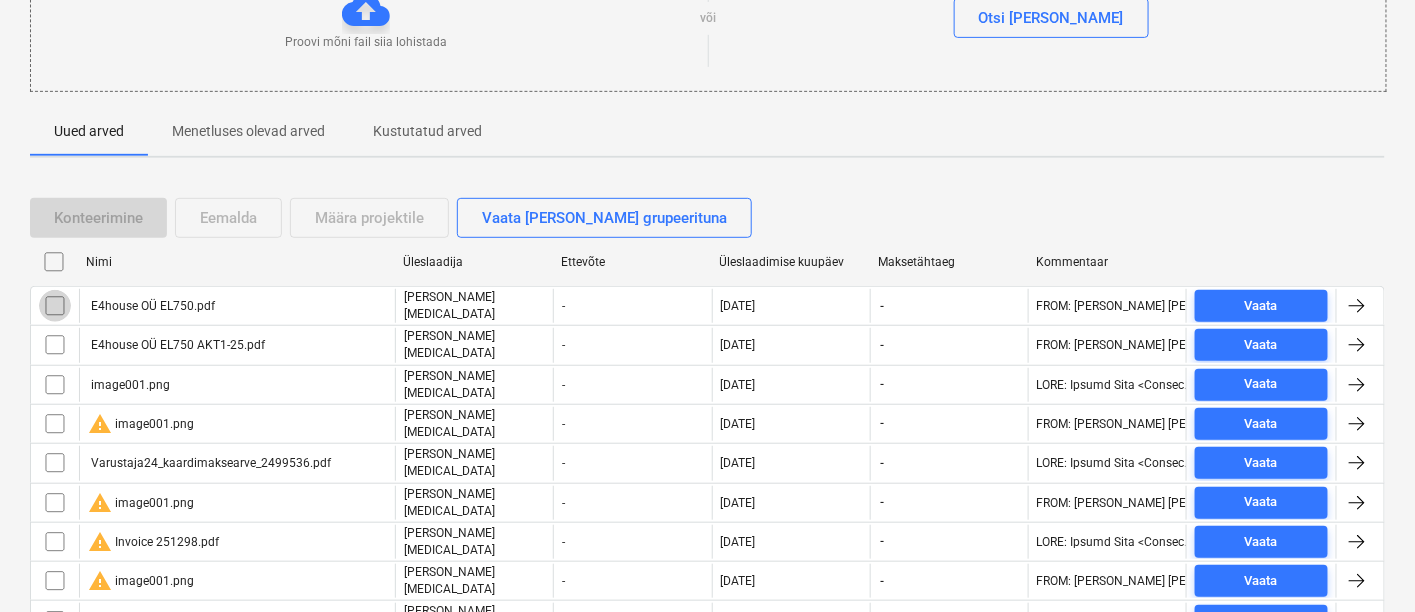 click at bounding box center (55, 306) 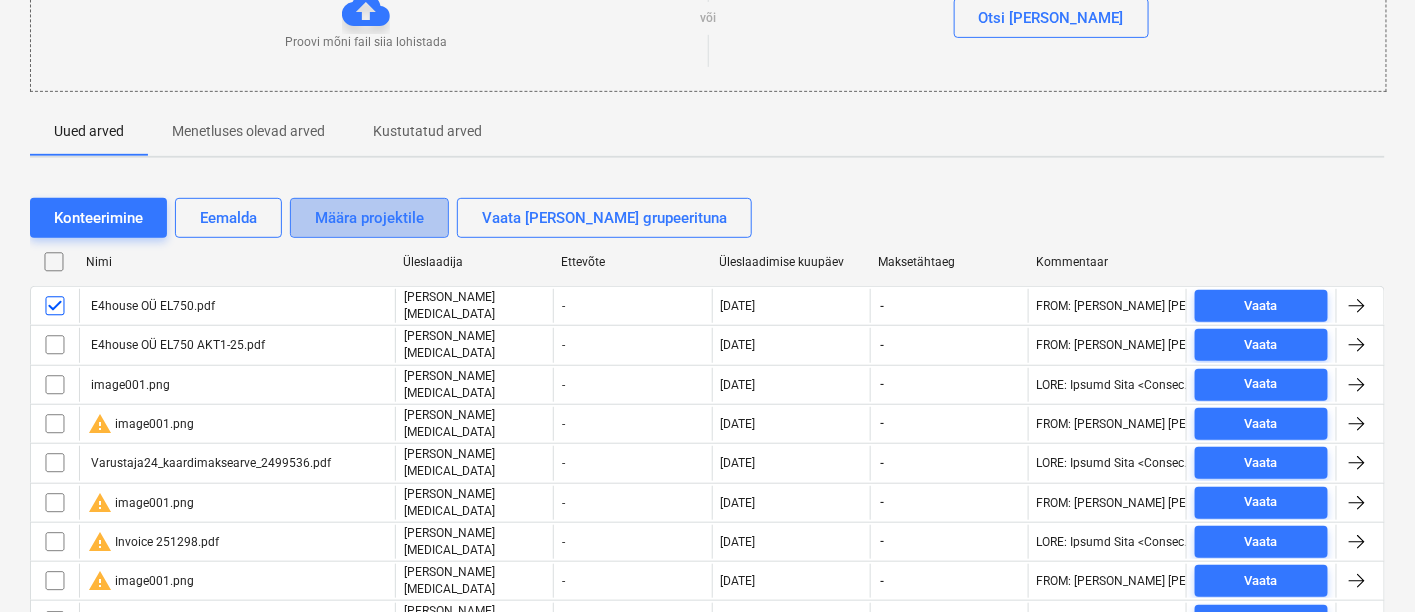click on "Määra projektile" at bounding box center [369, 218] 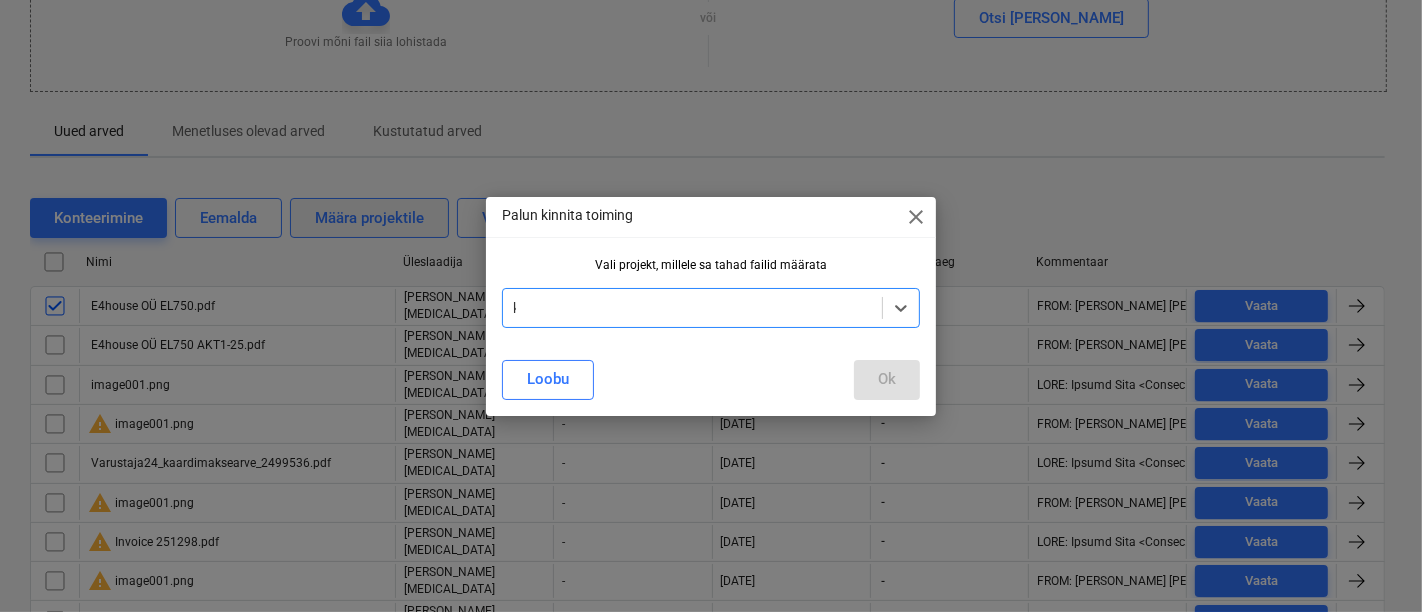 scroll, scrollTop: 302, scrollLeft: 0, axis: vertical 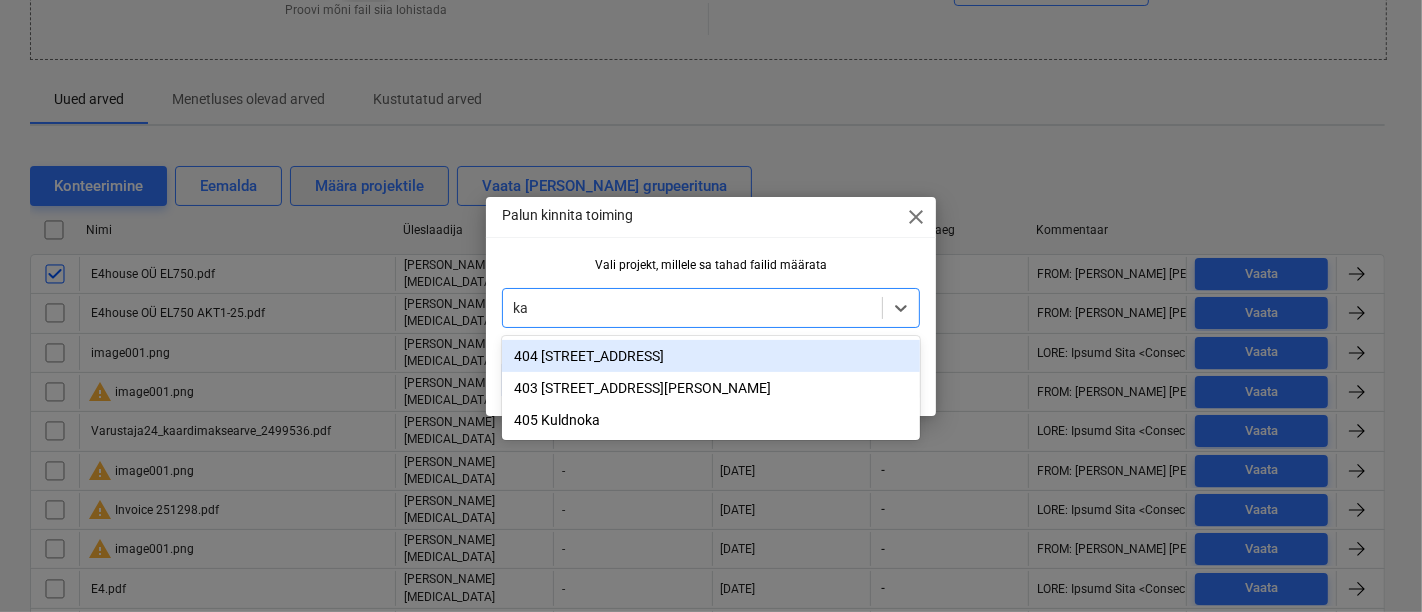 type on "kal" 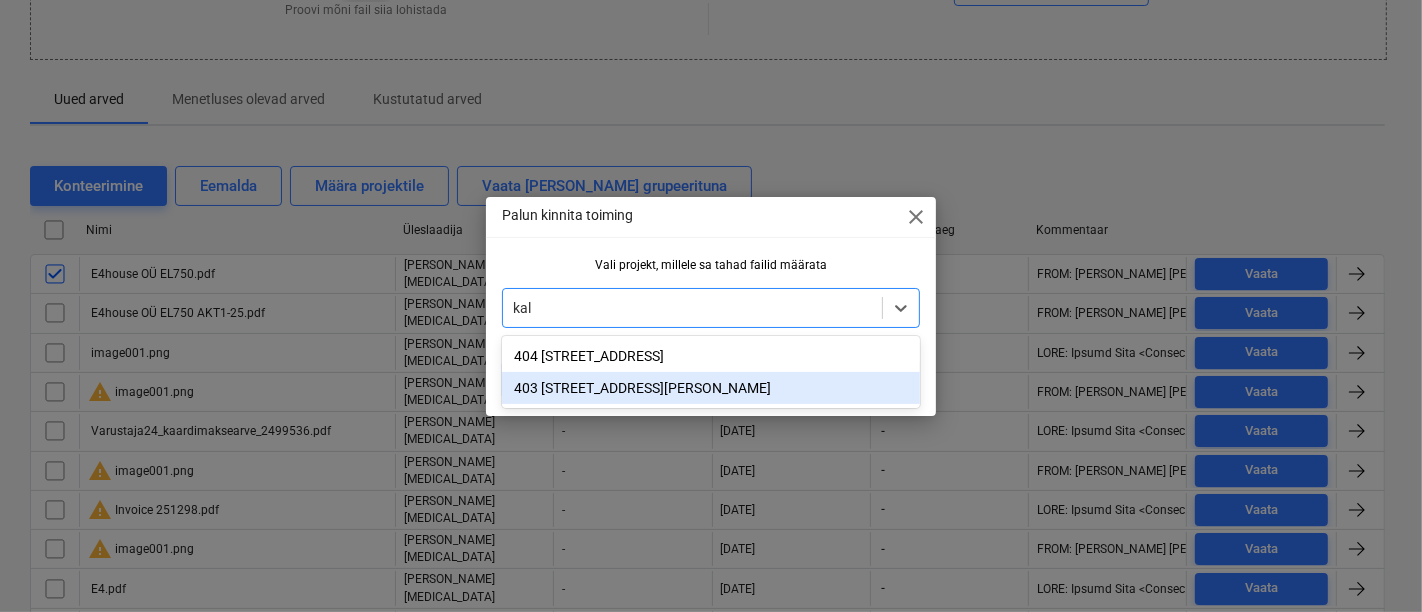 click on "403 [STREET_ADDRESS][PERSON_NAME]" at bounding box center [711, 388] 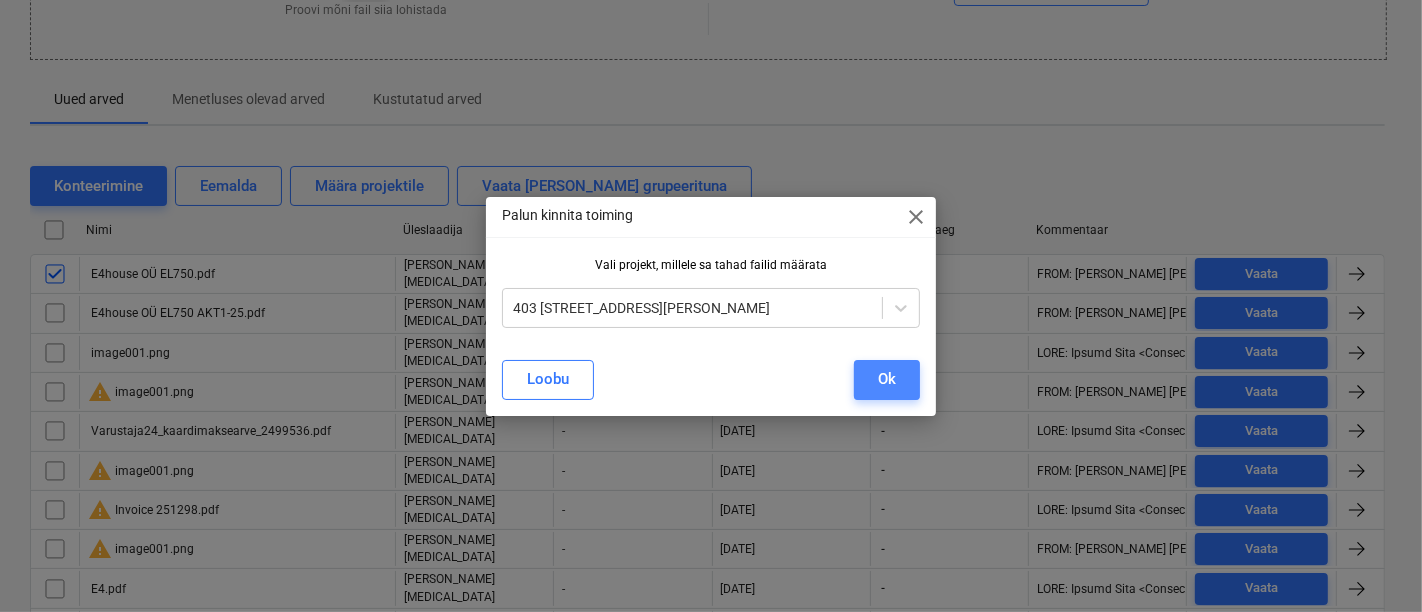 click on "Ok" at bounding box center [887, 379] 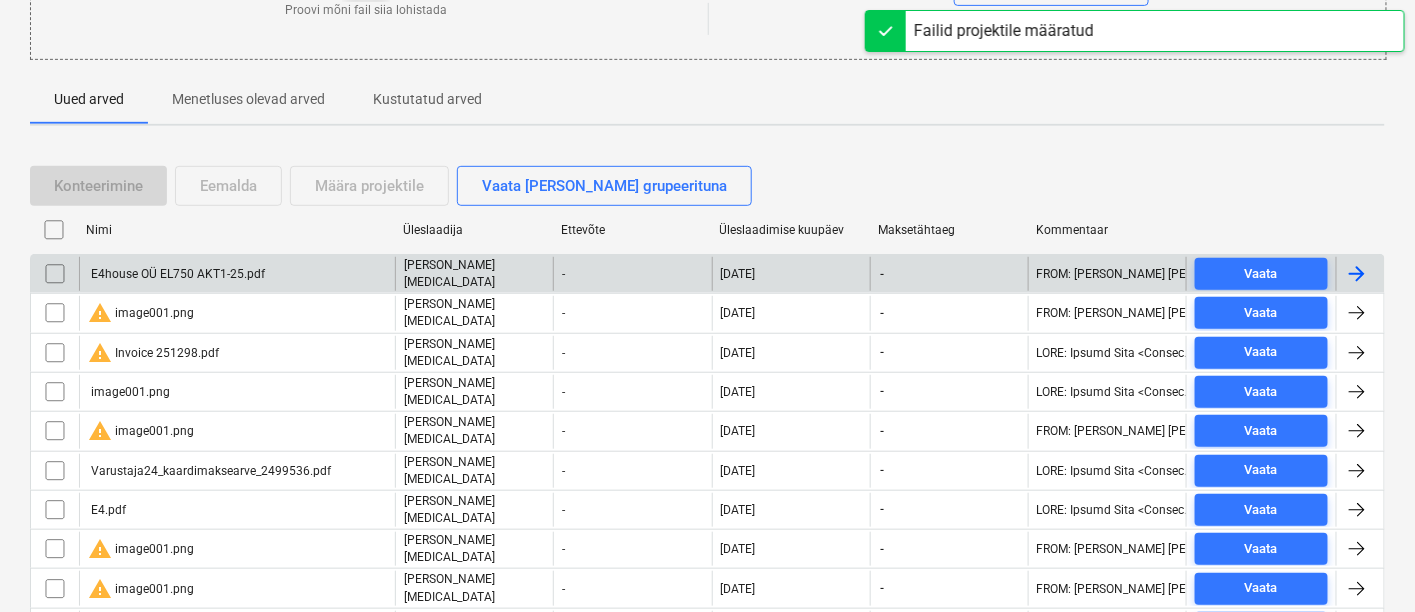 click at bounding box center [55, 274] 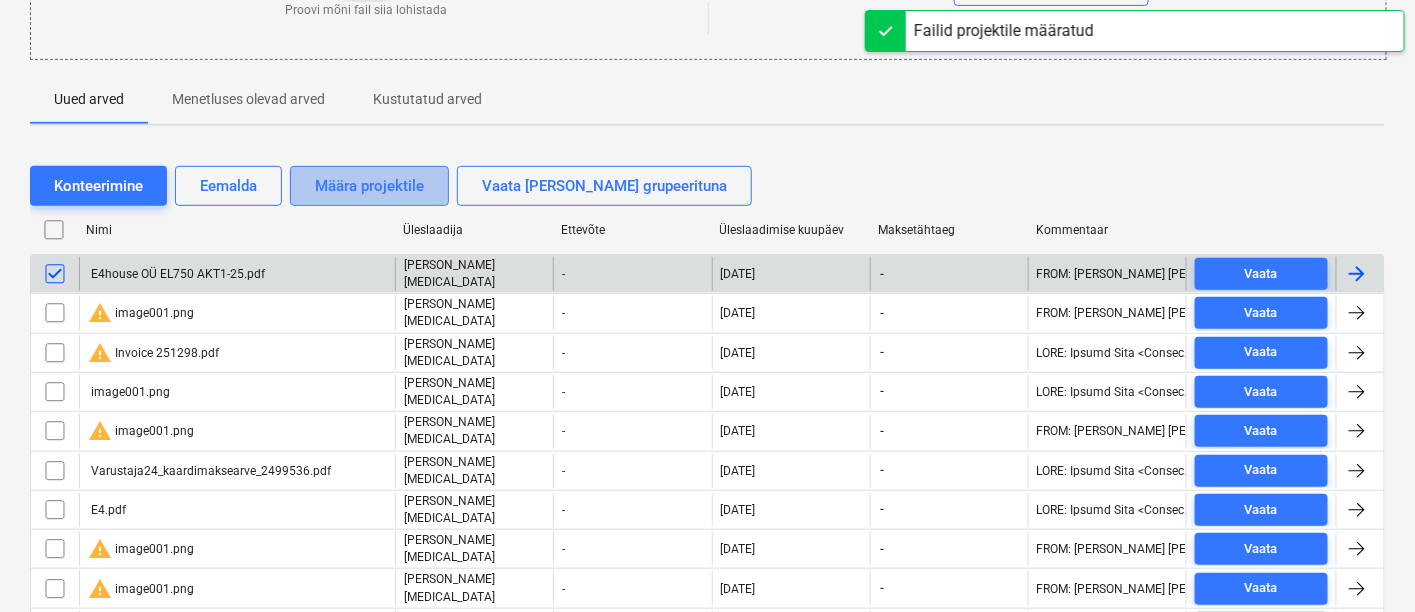 click on "Määra projektile" at bounding box center [369, 186] 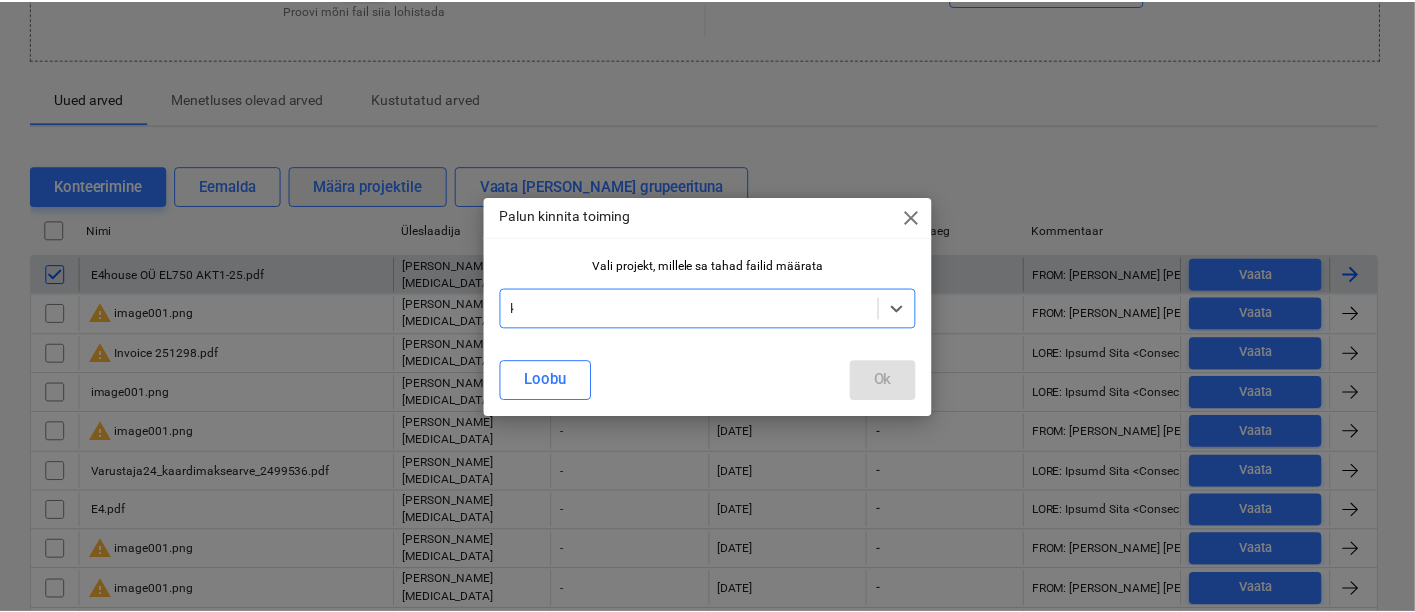 scroll, scrollTop: 334, scrollLeft: 0, axis: vertical 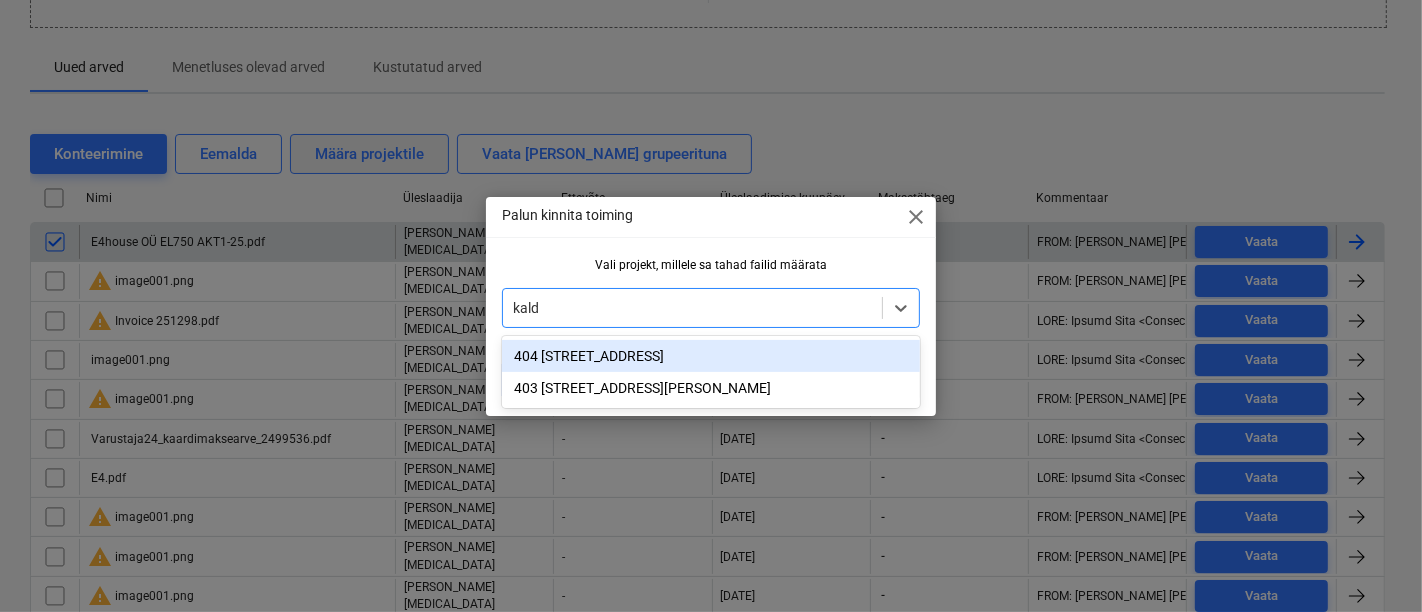 type on "kalda" 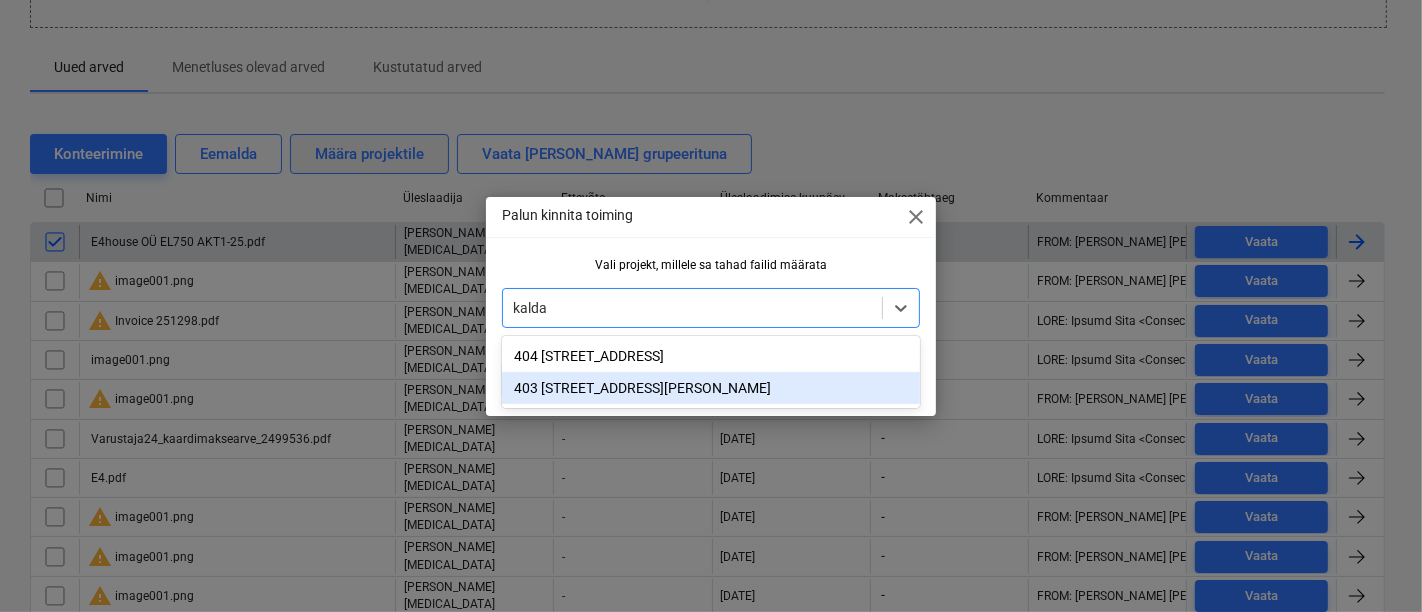 type 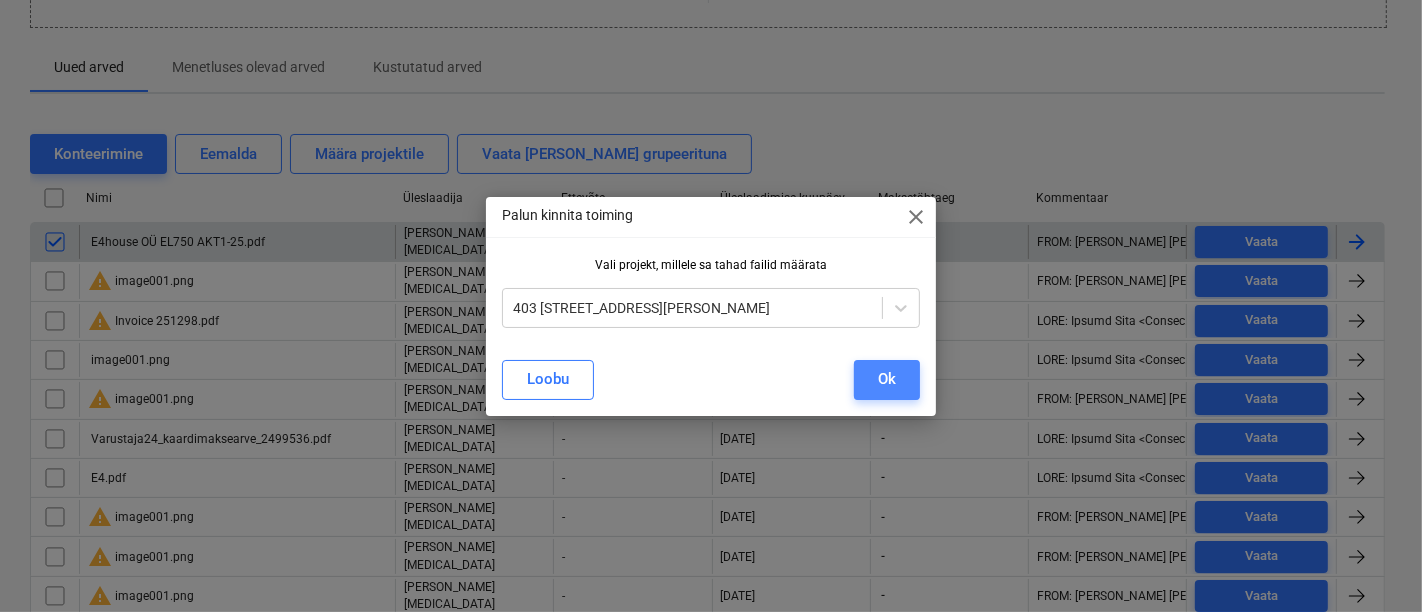 click on "Ok" at bounding box center [887, 380] 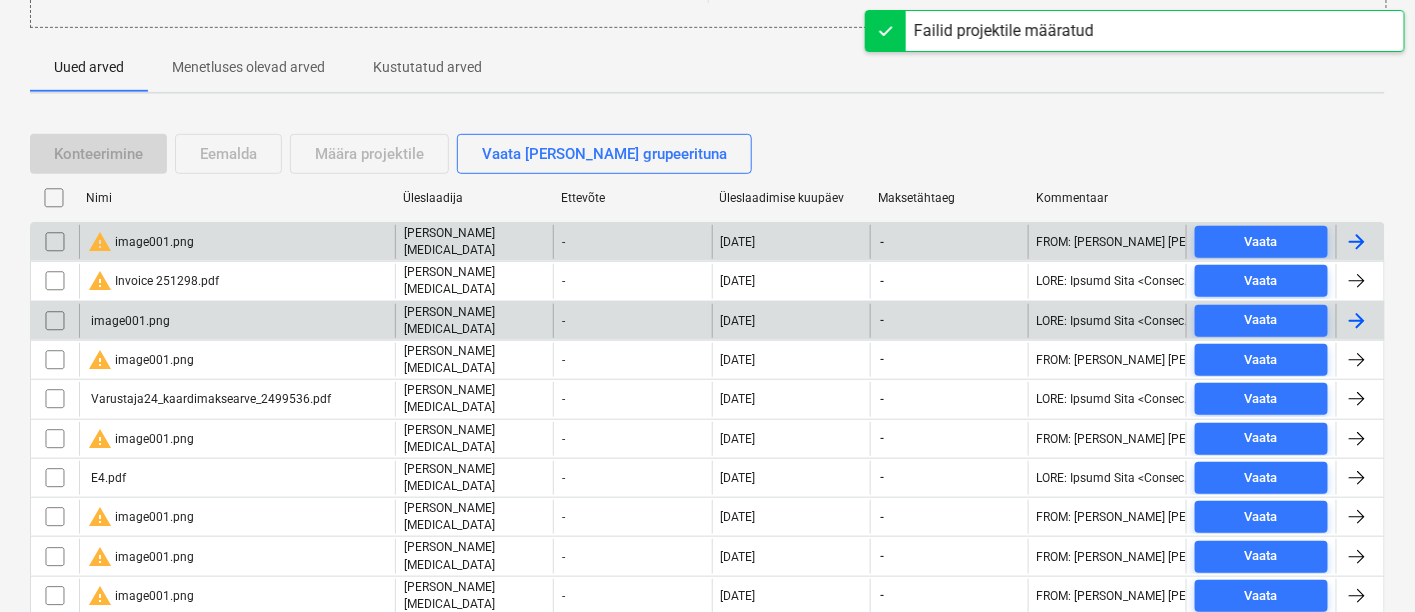 click on "image001.png" at bounding box center [237, 321] 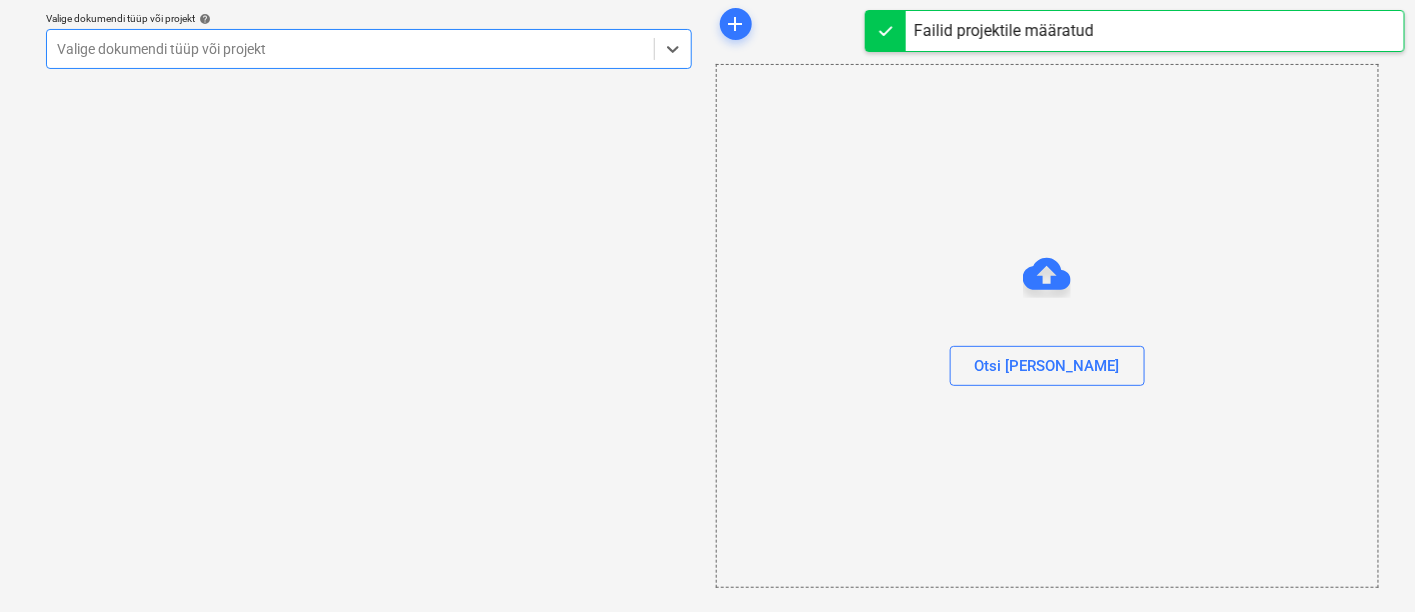 scroll, scrollTop: 69, scrollLeft: 0, axis: vertical 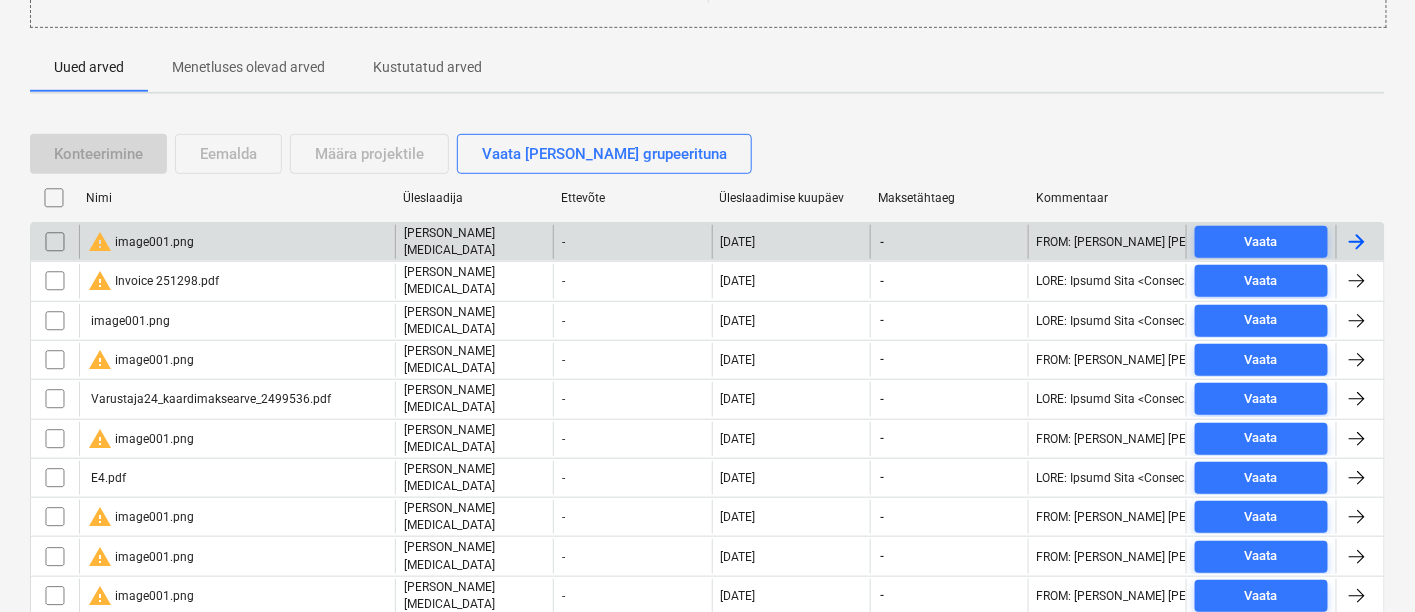 click on "warning   image001.png" at bounding box center (141, 242) 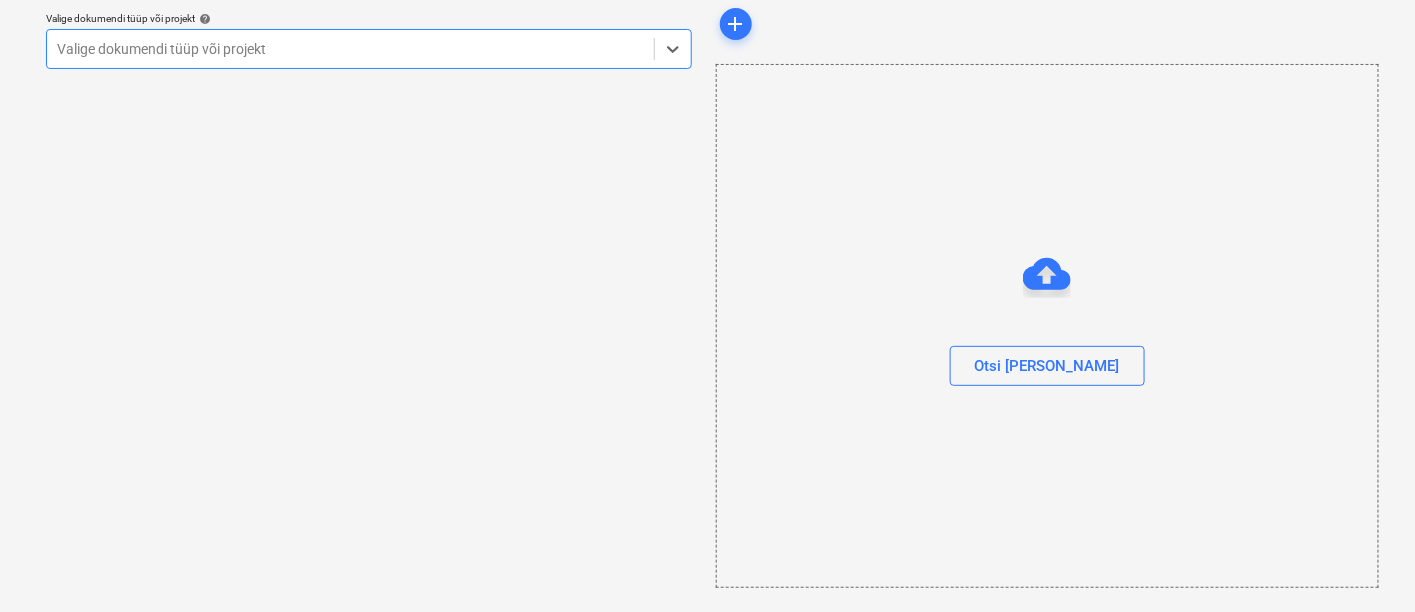 scroll, scrollTop: 69, scrollLeft: 0, axis: vertical 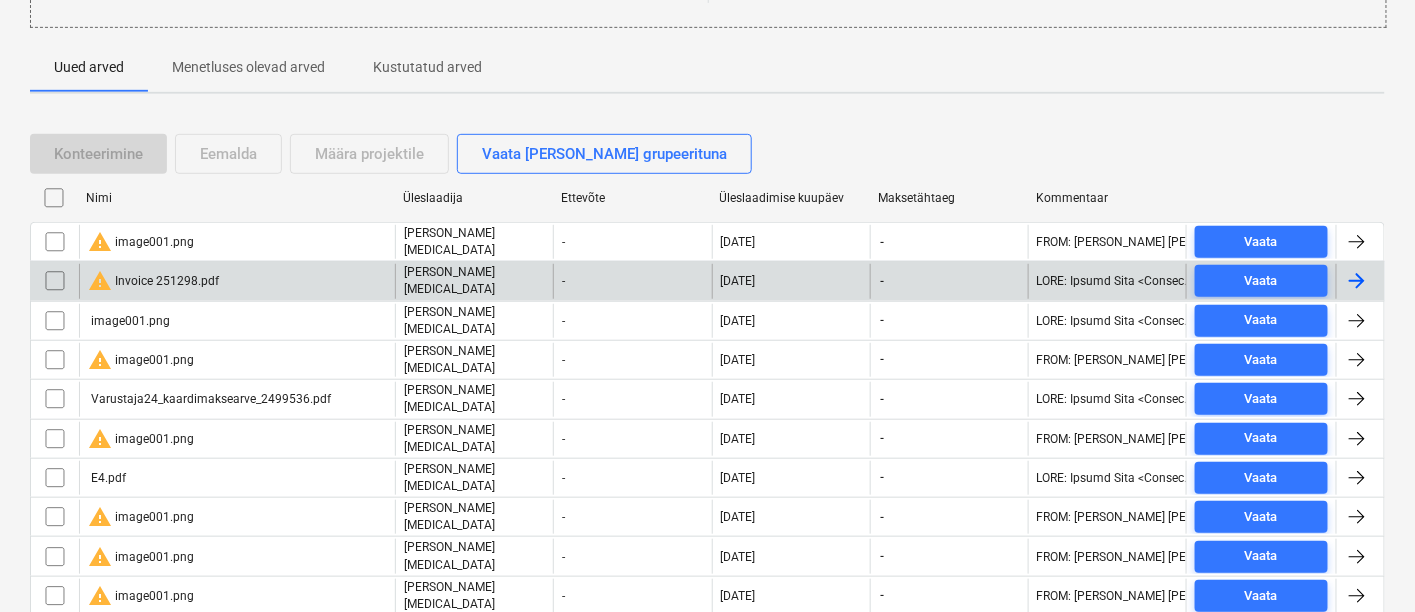 click on "warning   Invoice 251298.pdf" at bounding box center (153, 281) 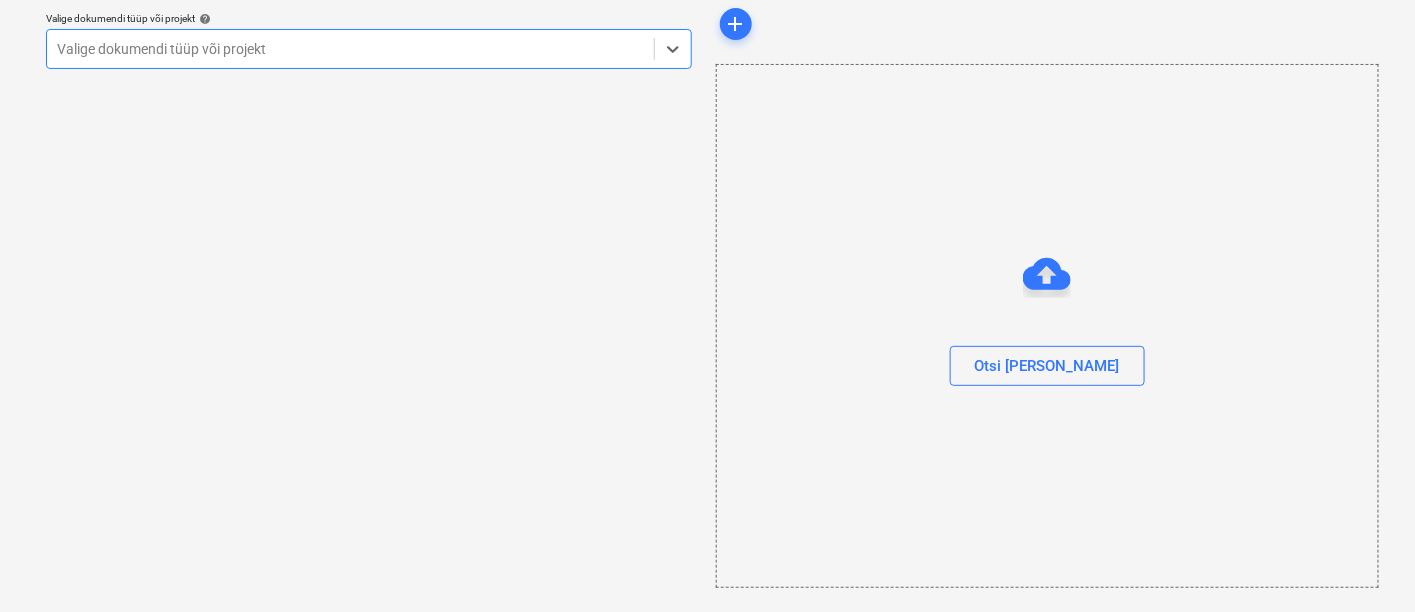 scroll, scrollTop: 69, scrollLeft: 0, axis: vertical 